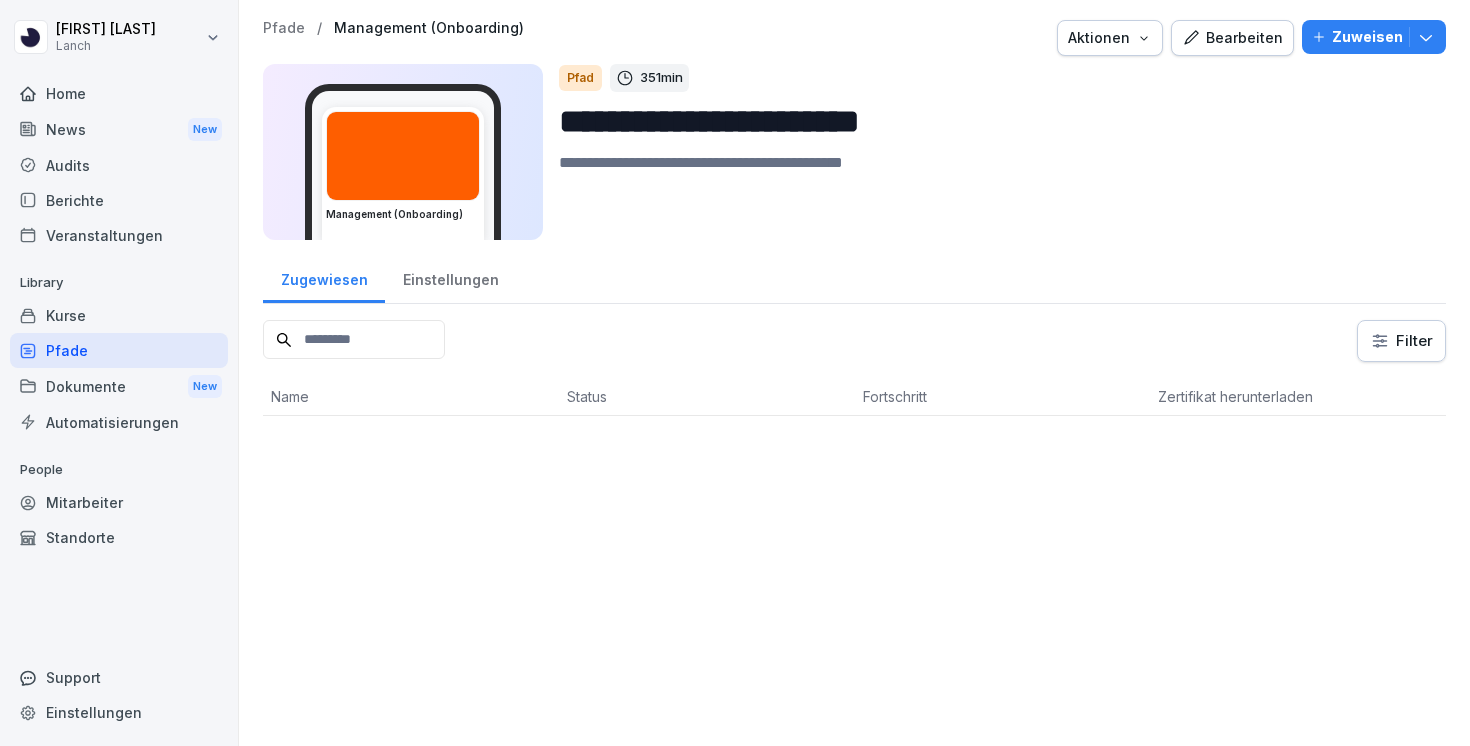 scroll, scrollTop: 0, scrollLeft: 0, axis: both 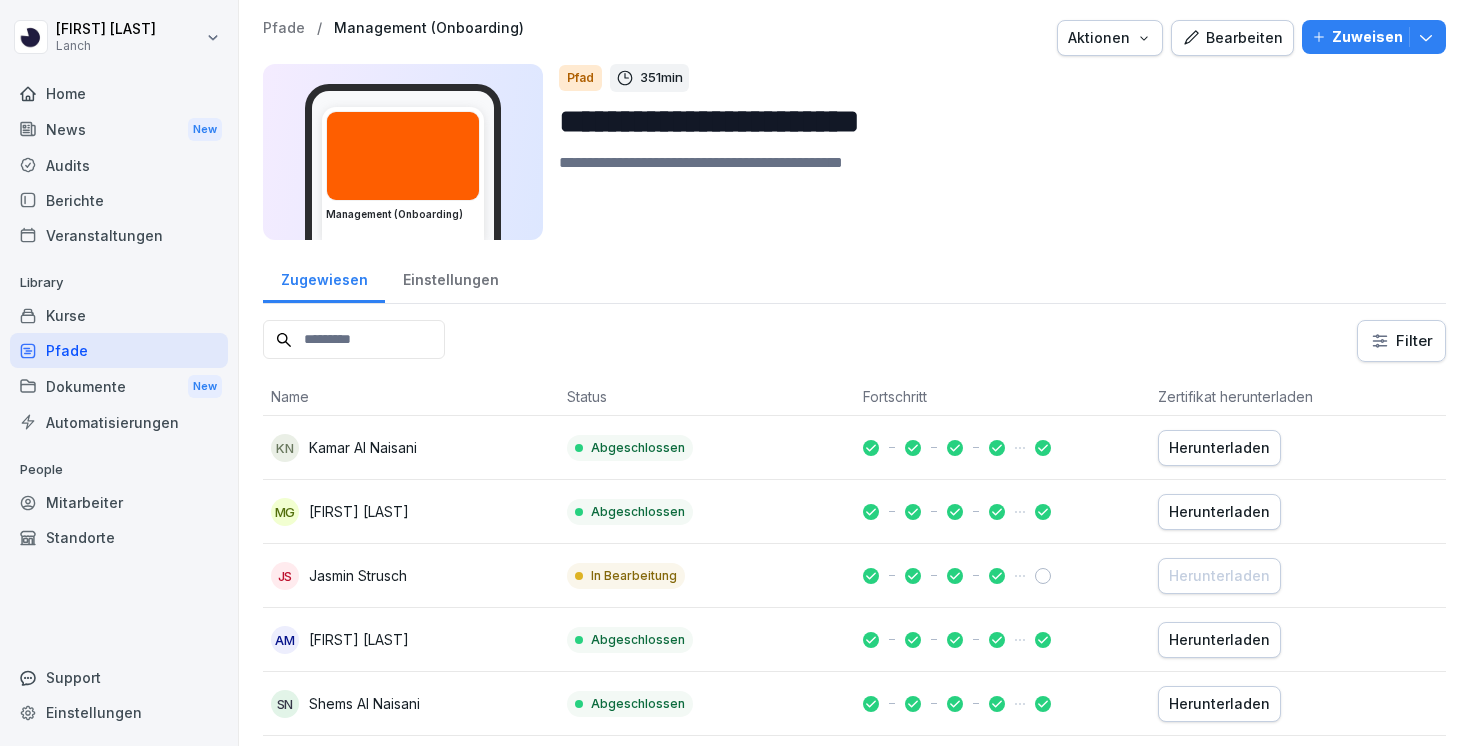click on "Zuweisen" at bounding box center [1367, 37] 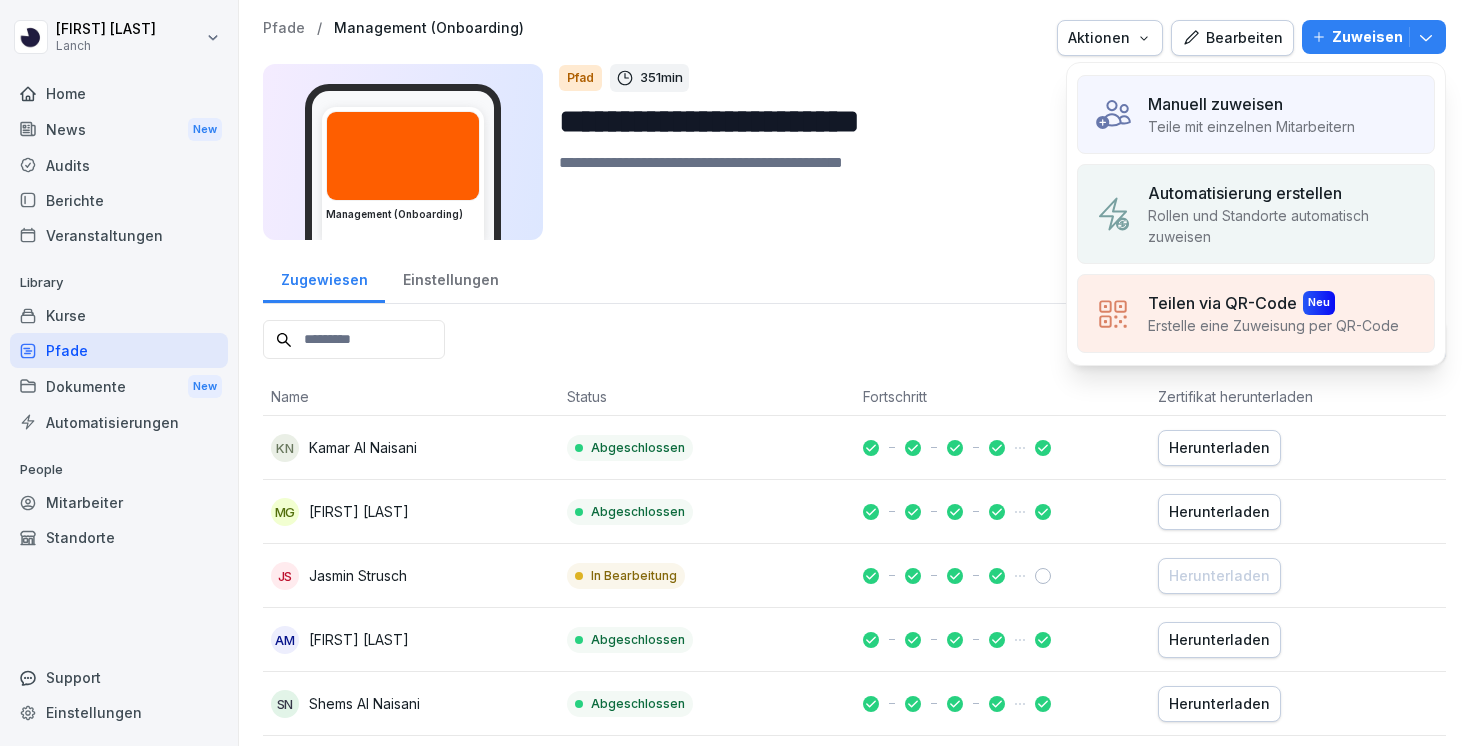 click on "Manuell zuweisen Teile mit einzelnen Mitarbeitern" at bounding box center [1256, 114] 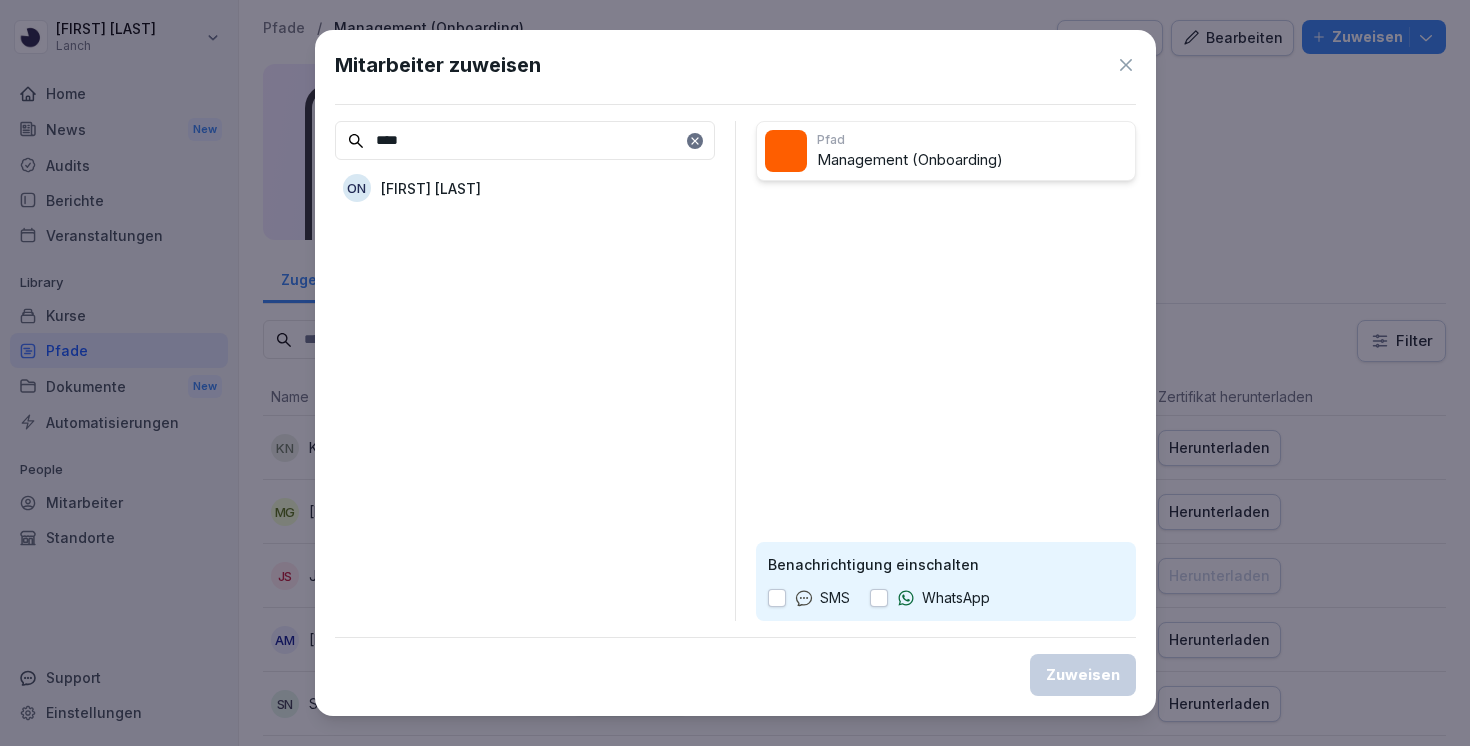 type on "****" 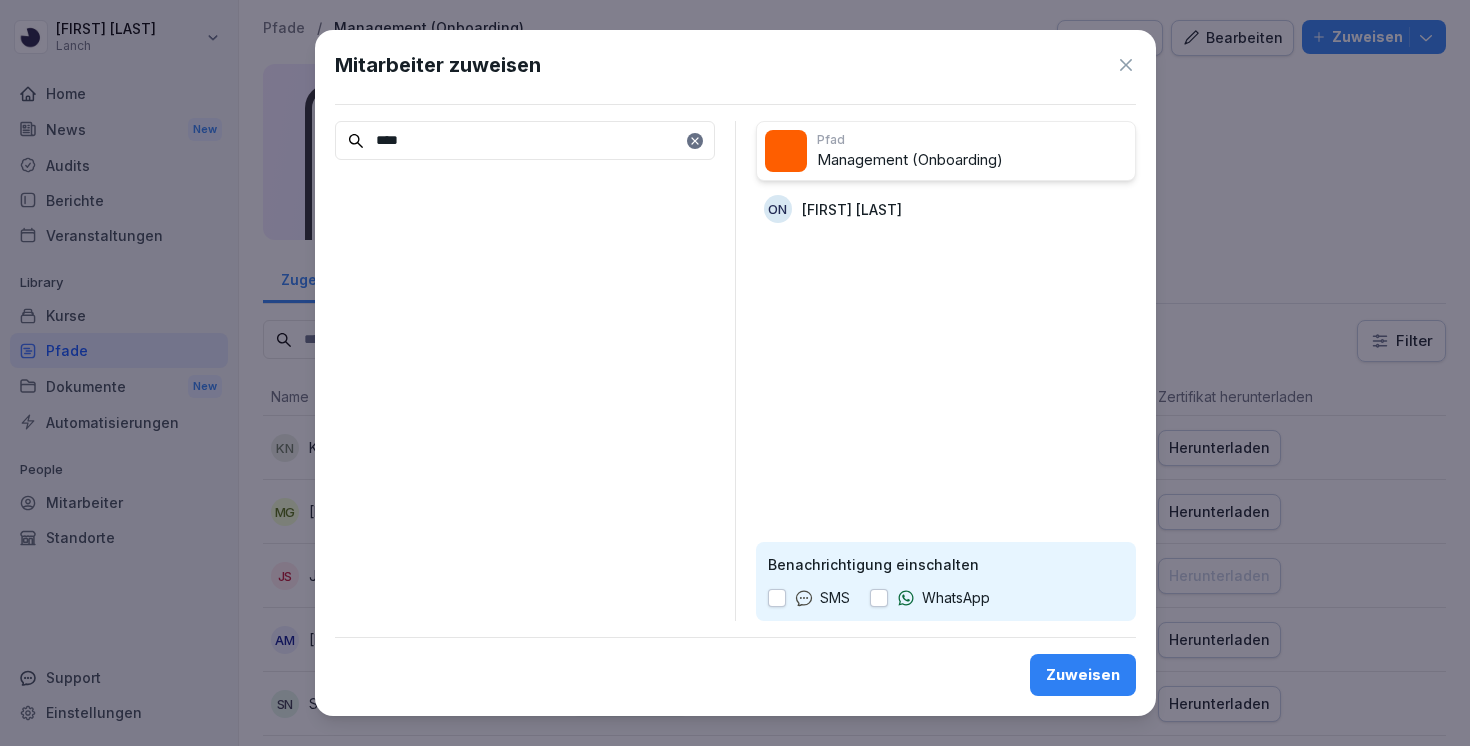 click 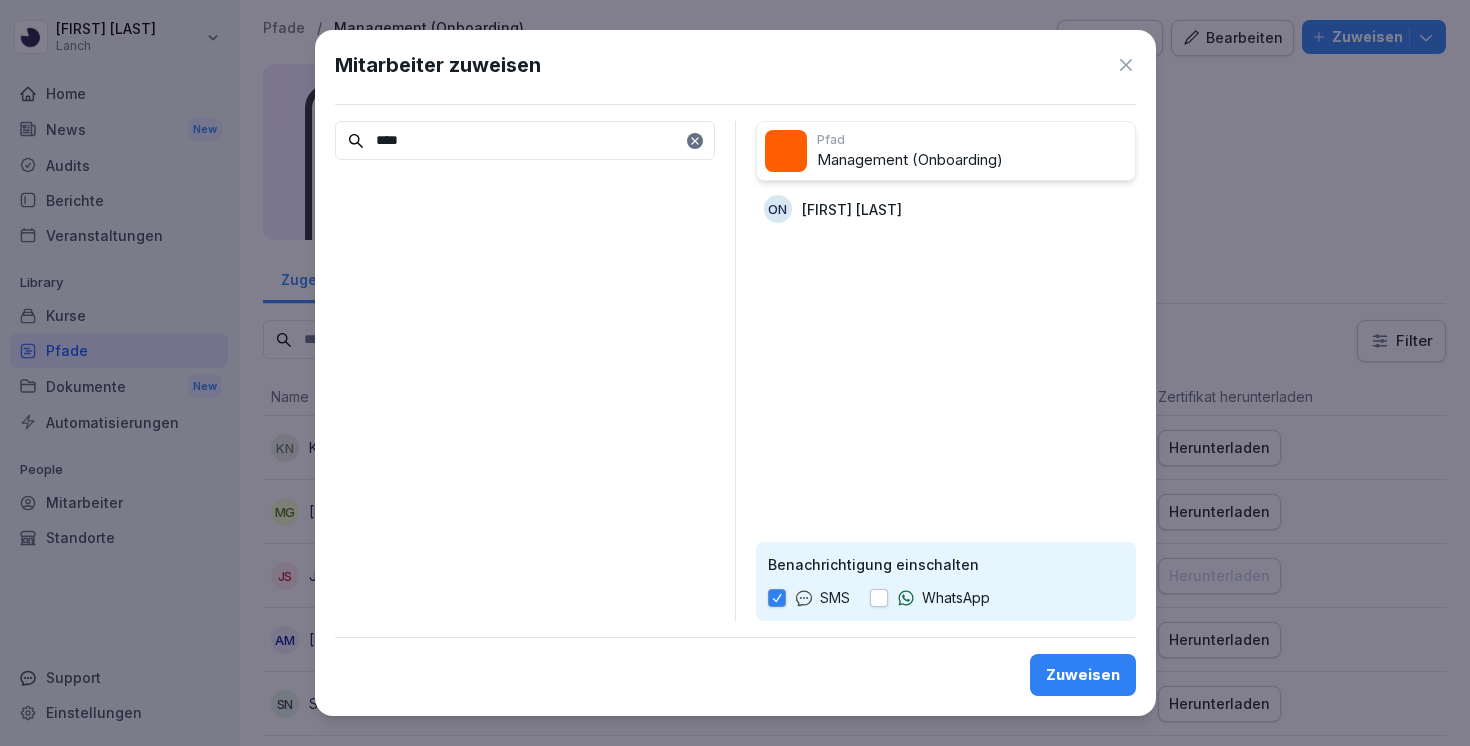 click on "Zuweisen" at bounding box center [1083, 675] 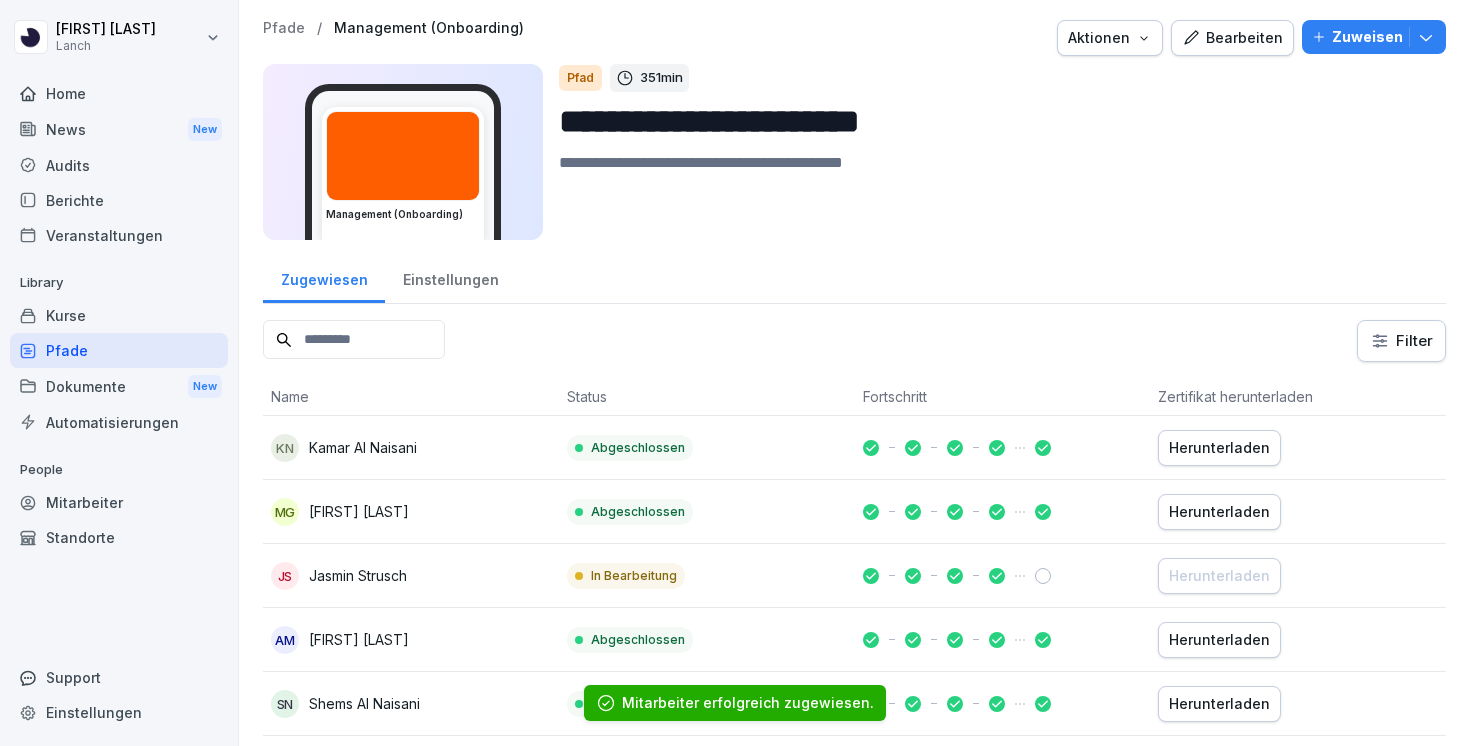 click on "Zuweisen" at bounding box center (1367, 37) 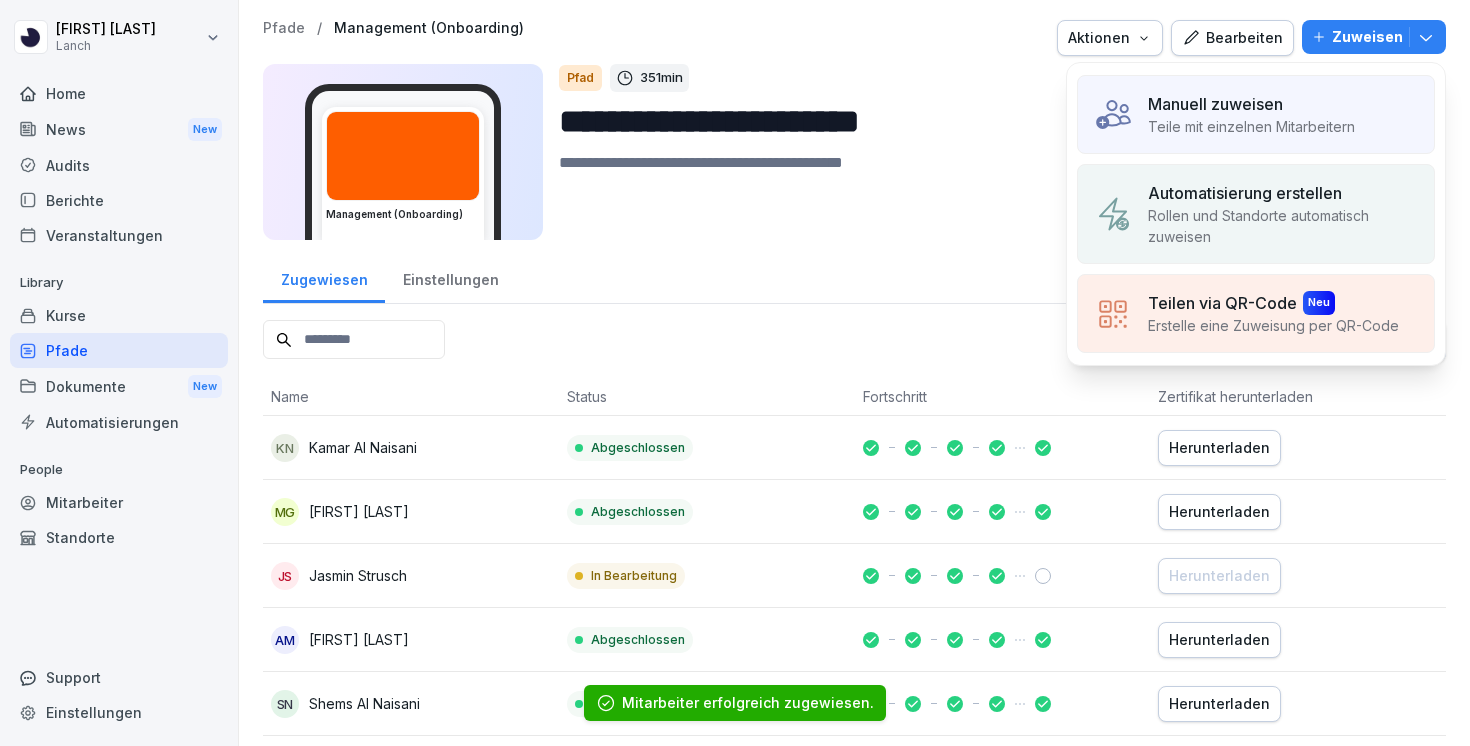 click on "Teile mit einzelnen Mitarbeitern" at bounding box center (1251, 126) 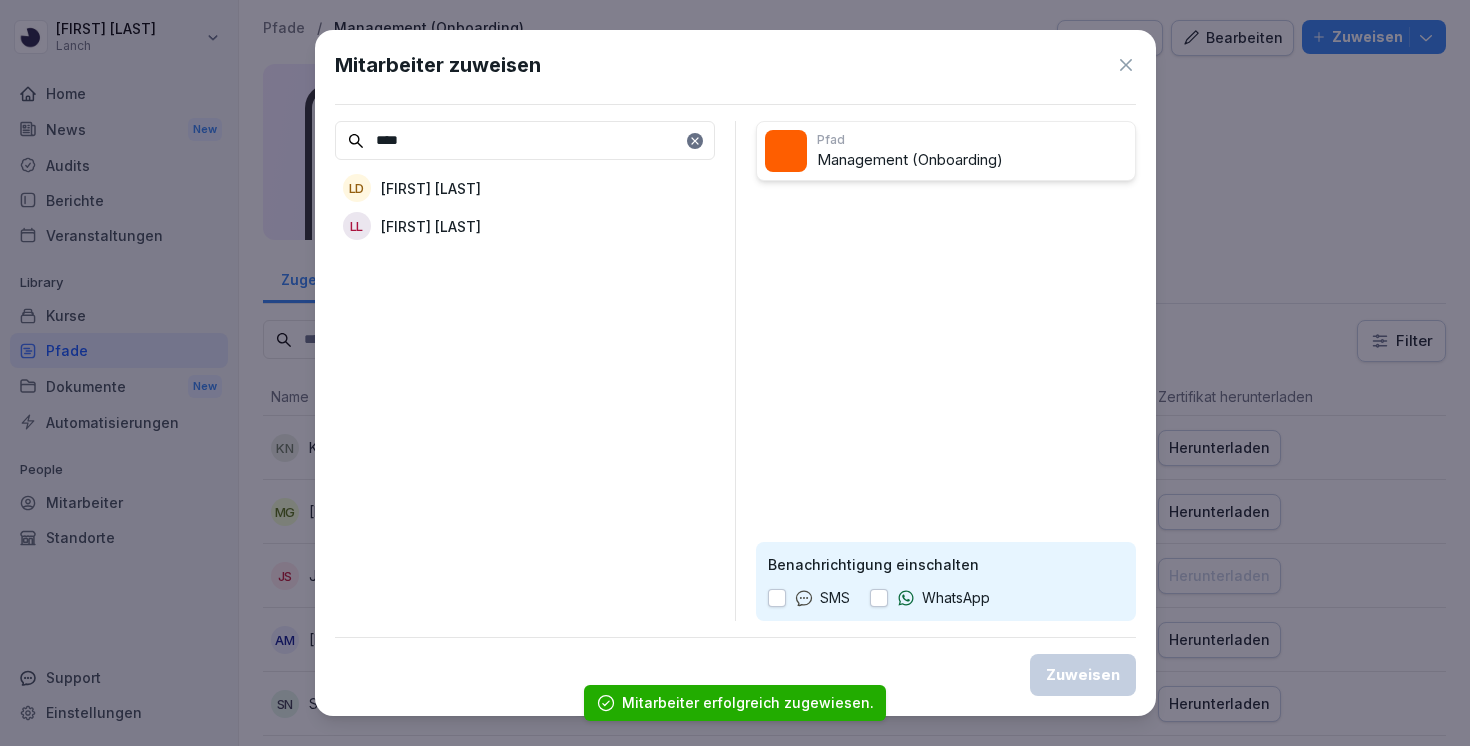 type on "****" 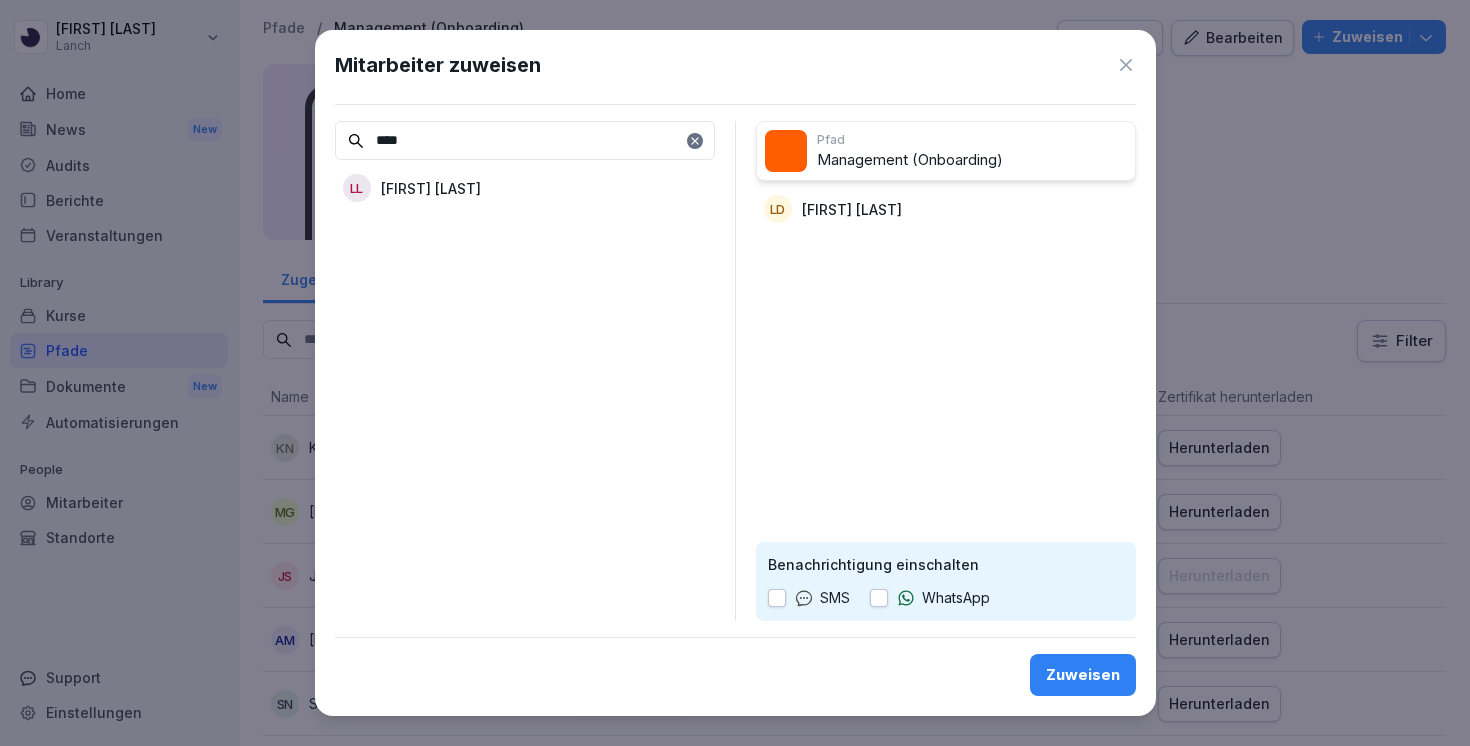click at bounding box center [777, 598] 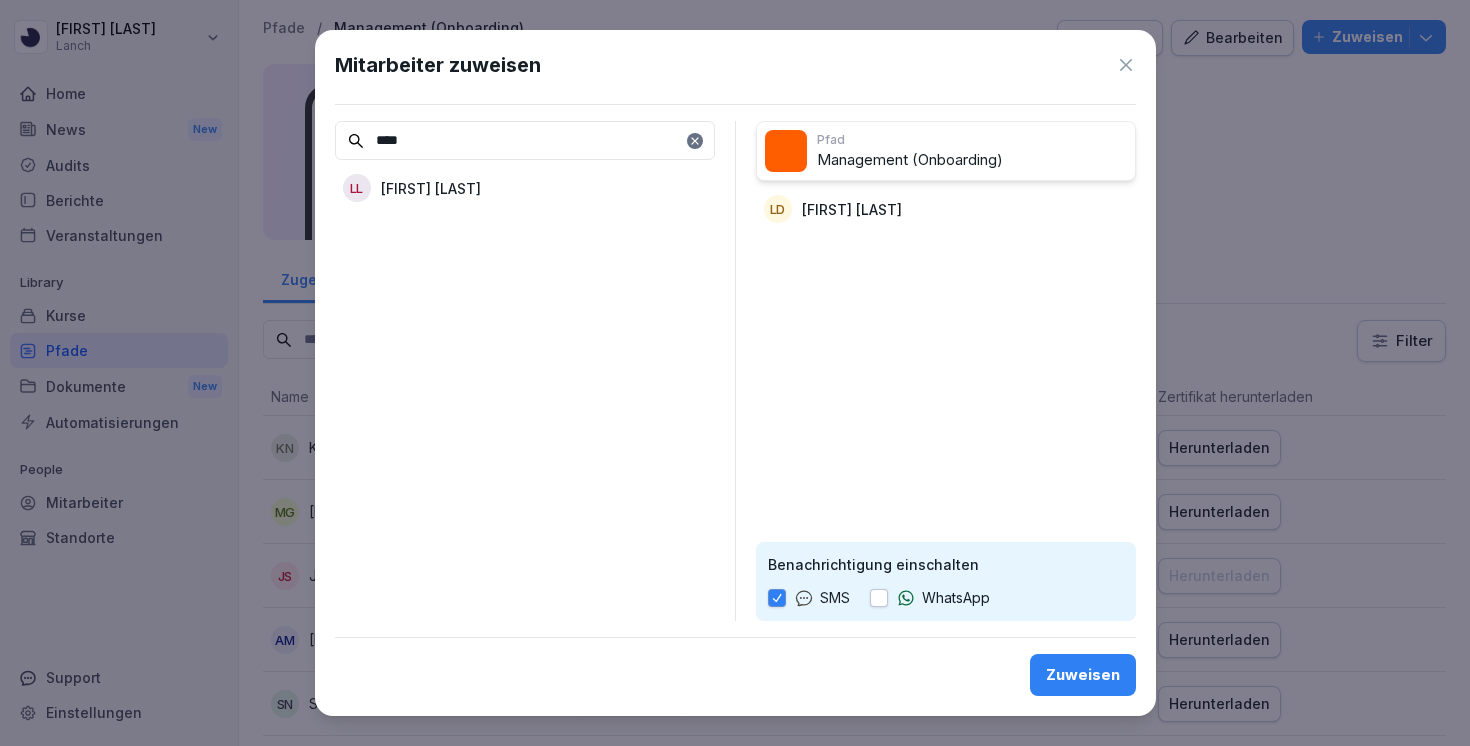 click on "Zuweisen" at bounding box center [1083, 675] 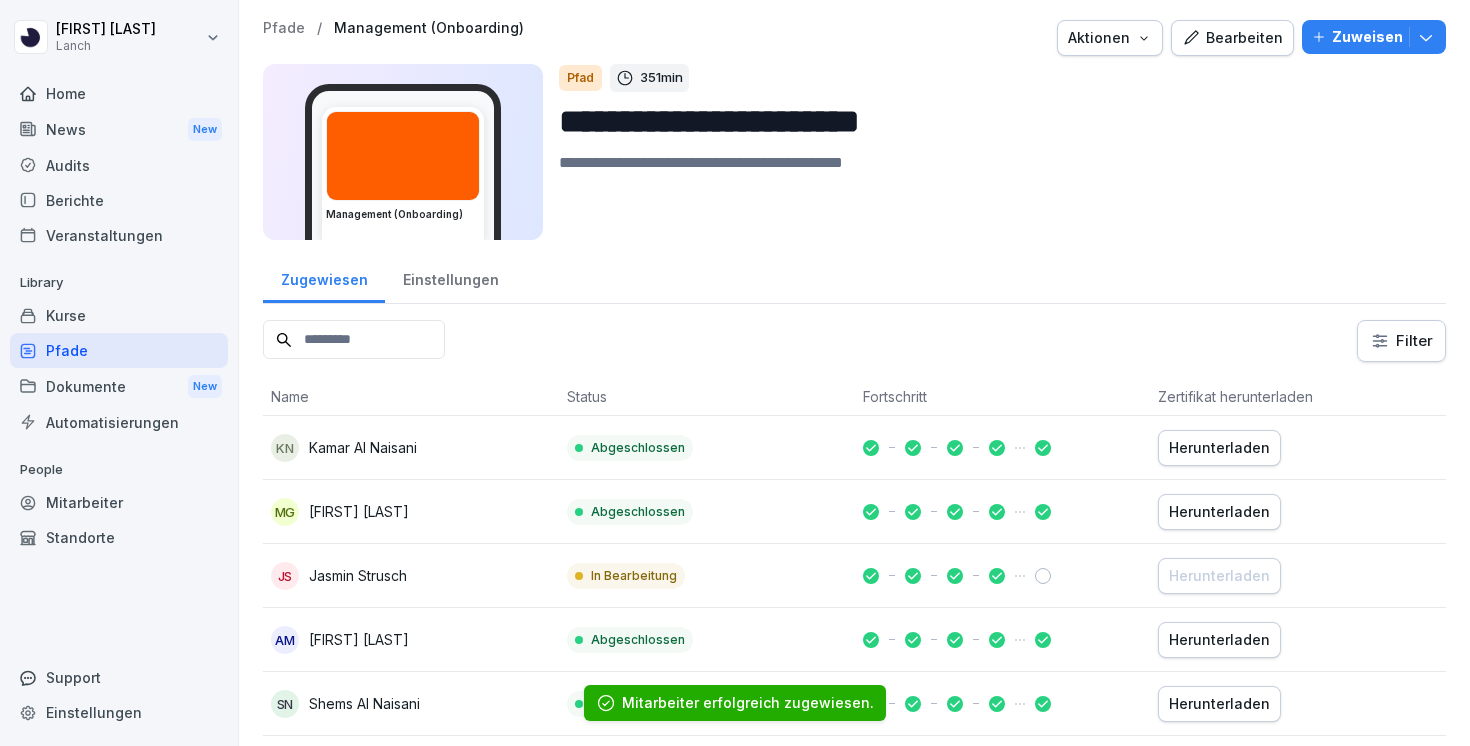 click on "Zuweisen" at bounding box center [1374, 37] 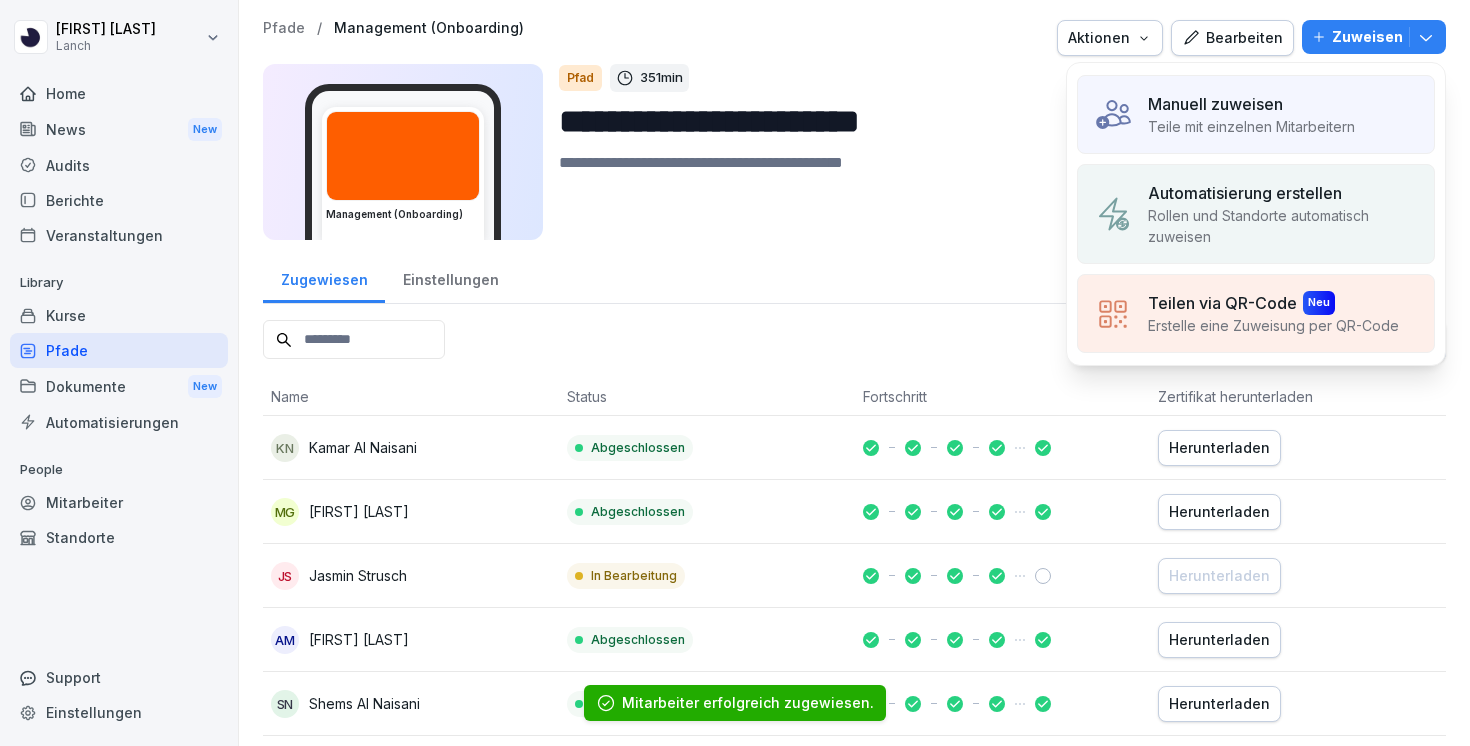 click on "Manuell zuweisen" at bounding box center [1215, 104] 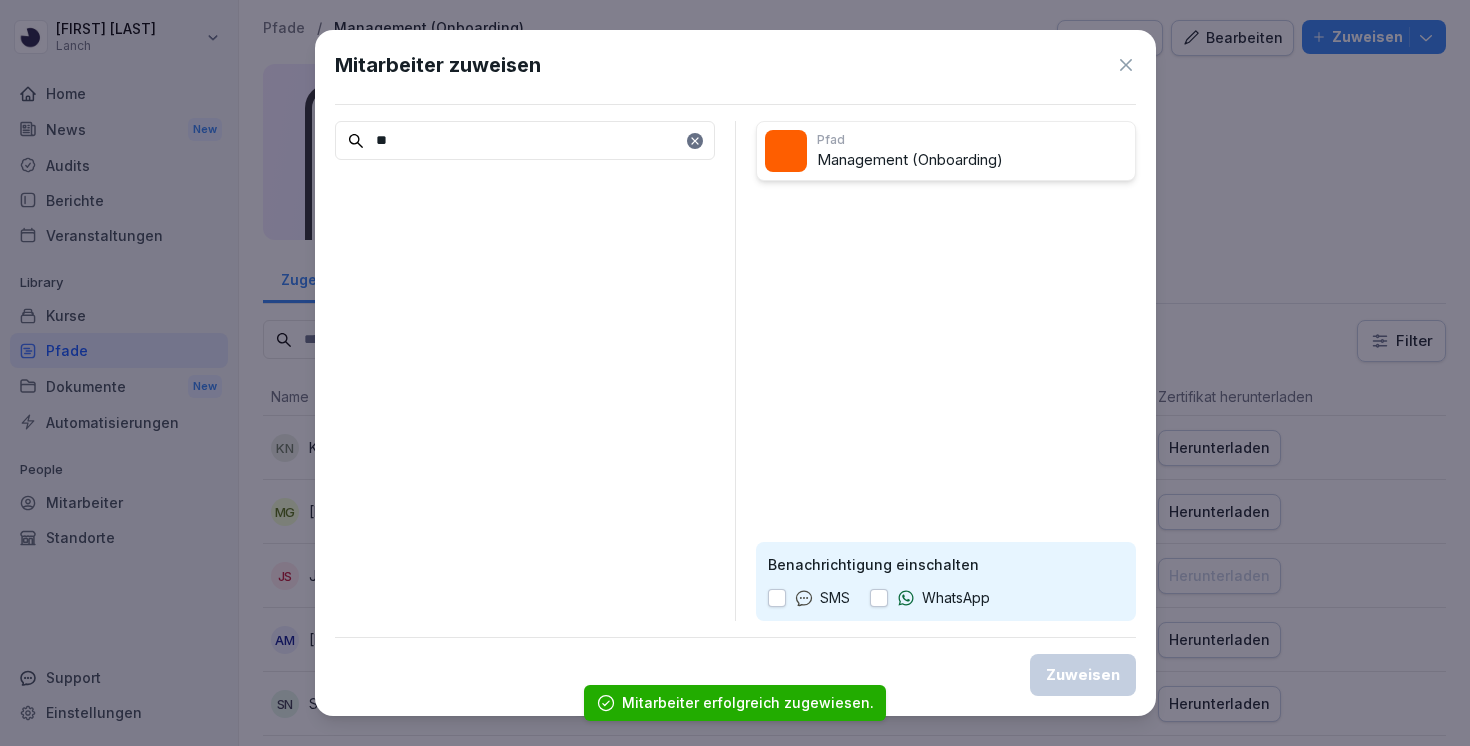 type on "*" 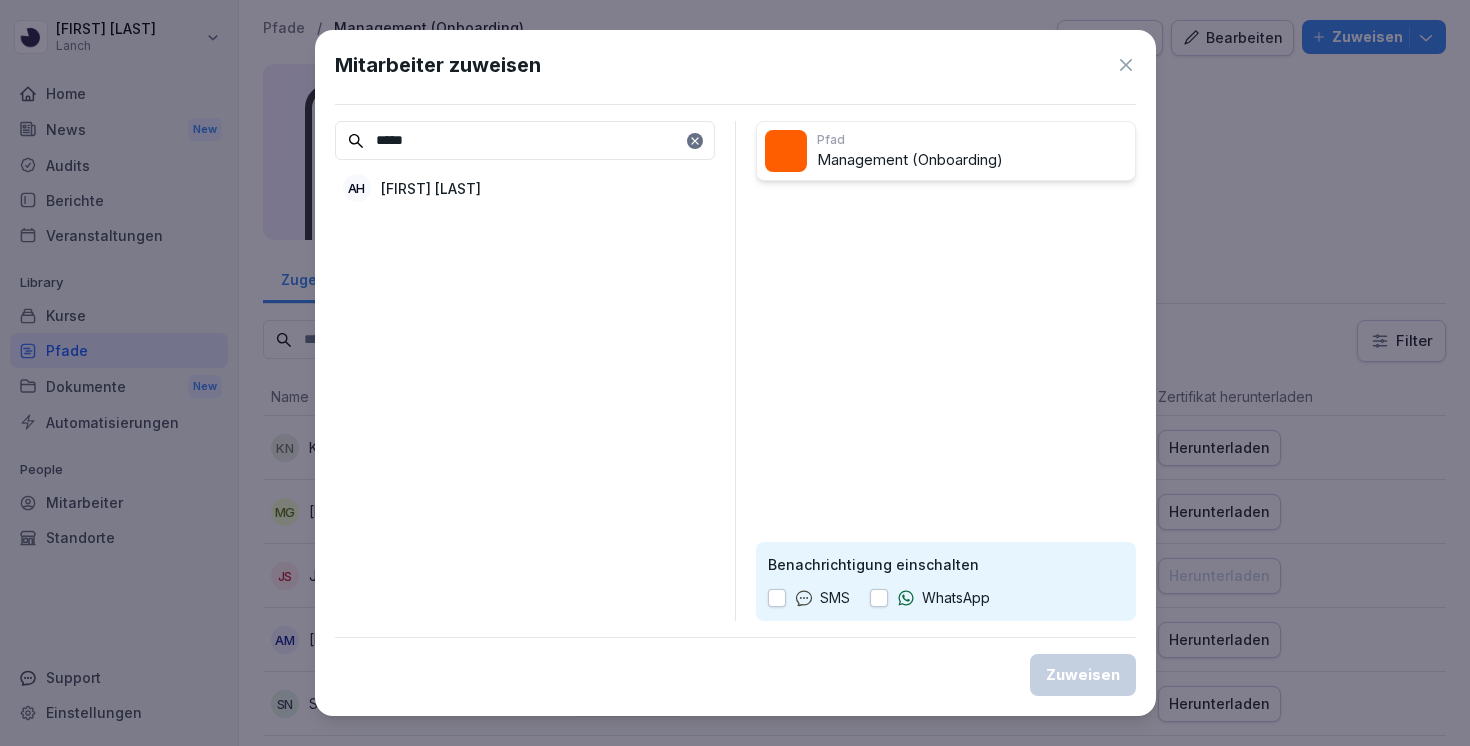 type on "*****" 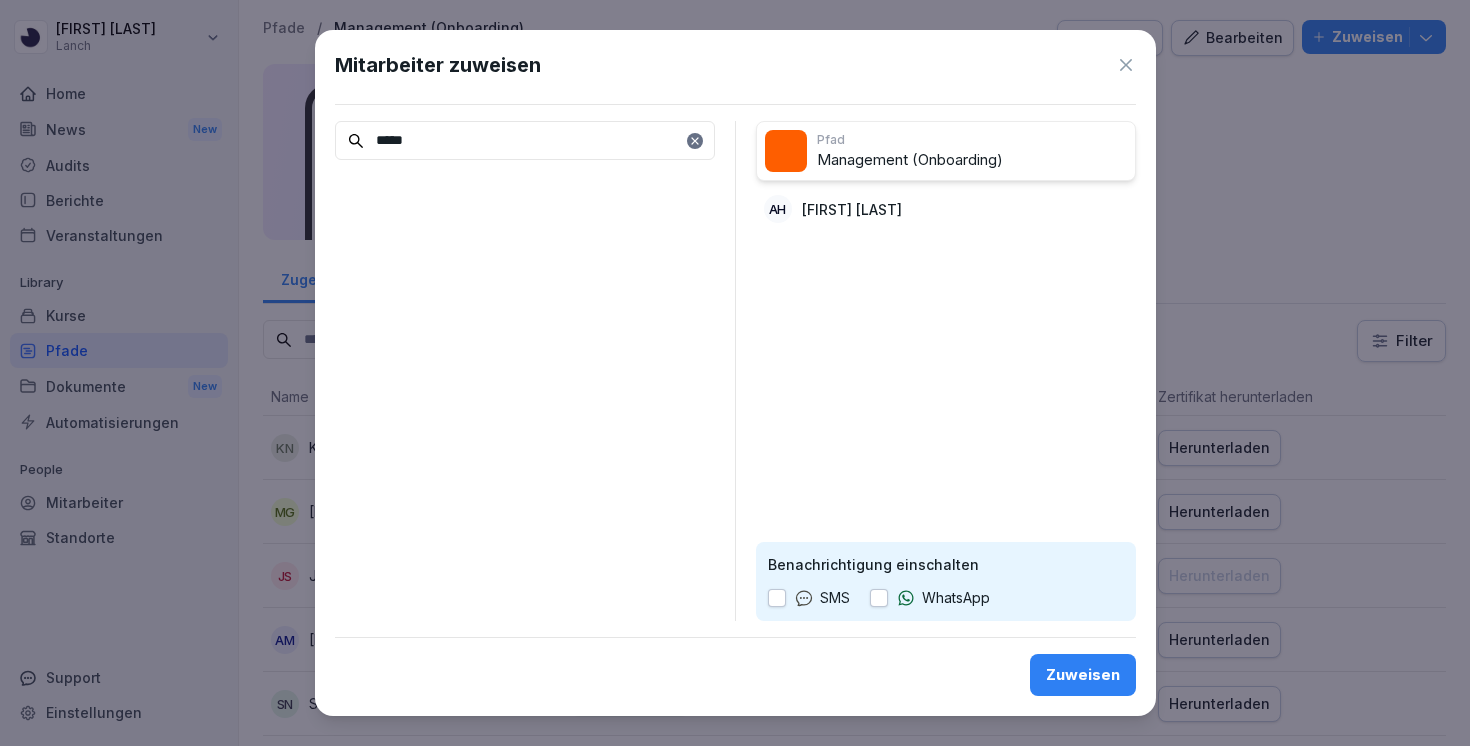 click at bounding box center (777, 598) 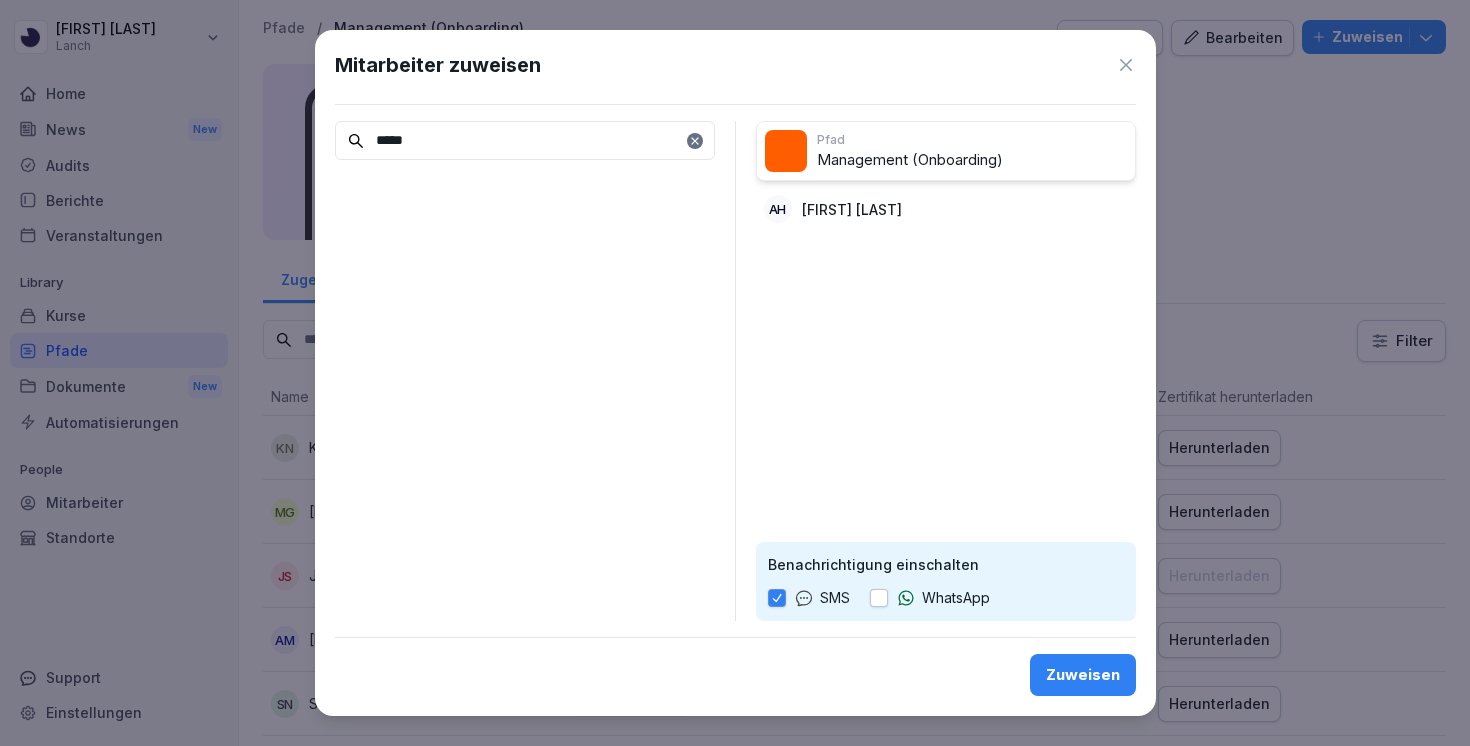 click on "Zuweisen" at bounding box center [1083, 675] 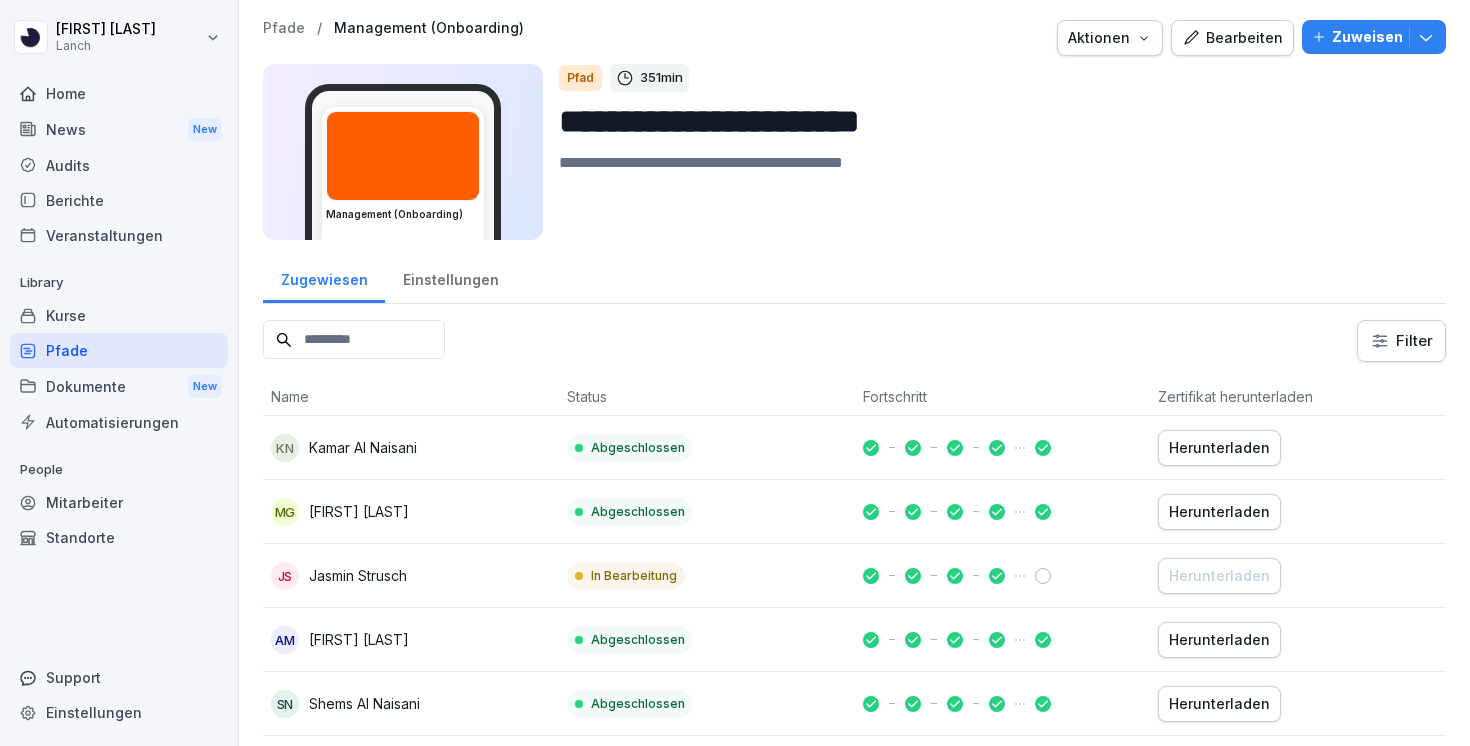 click on "Audits" at bounding box center [119, 165] 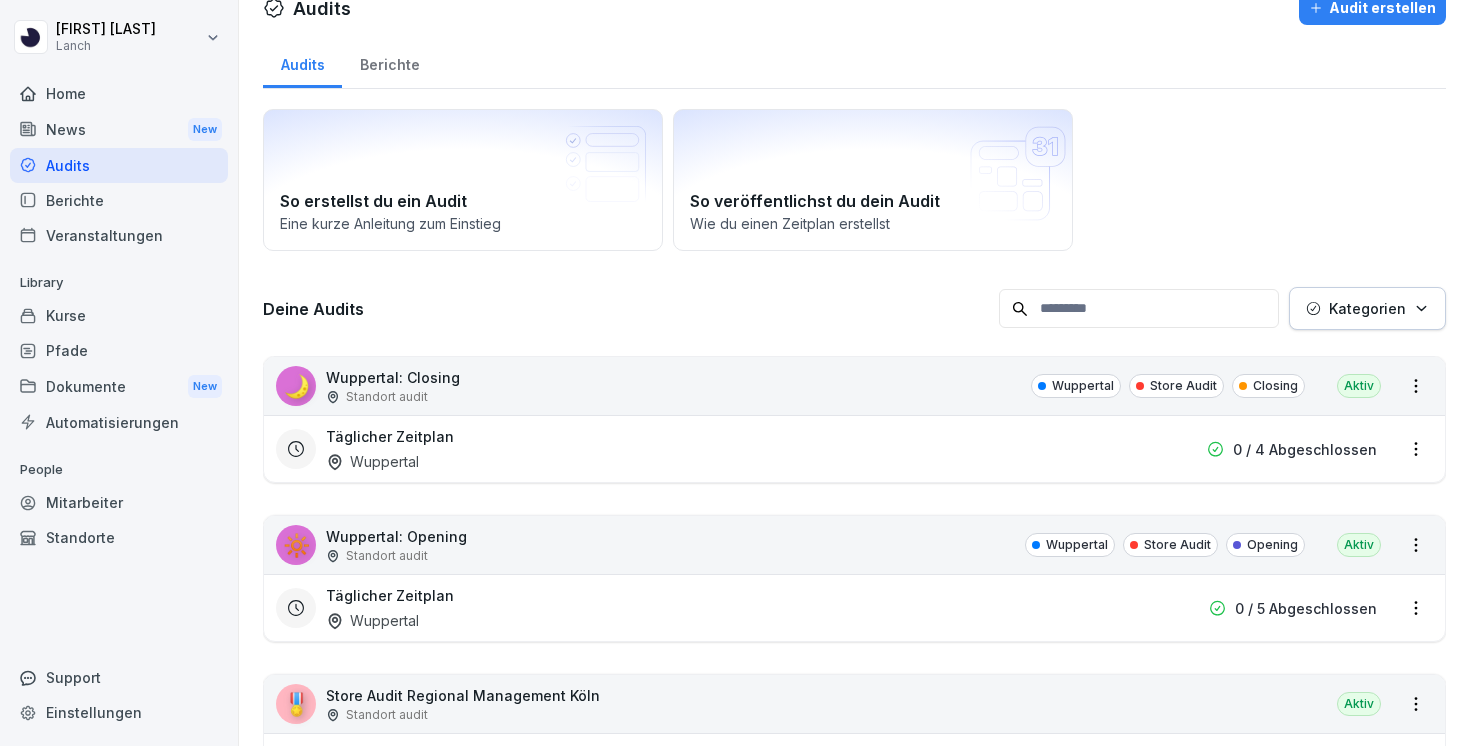 scroll, scrollTop: 32, scrollLeft: 0, axis: vertical 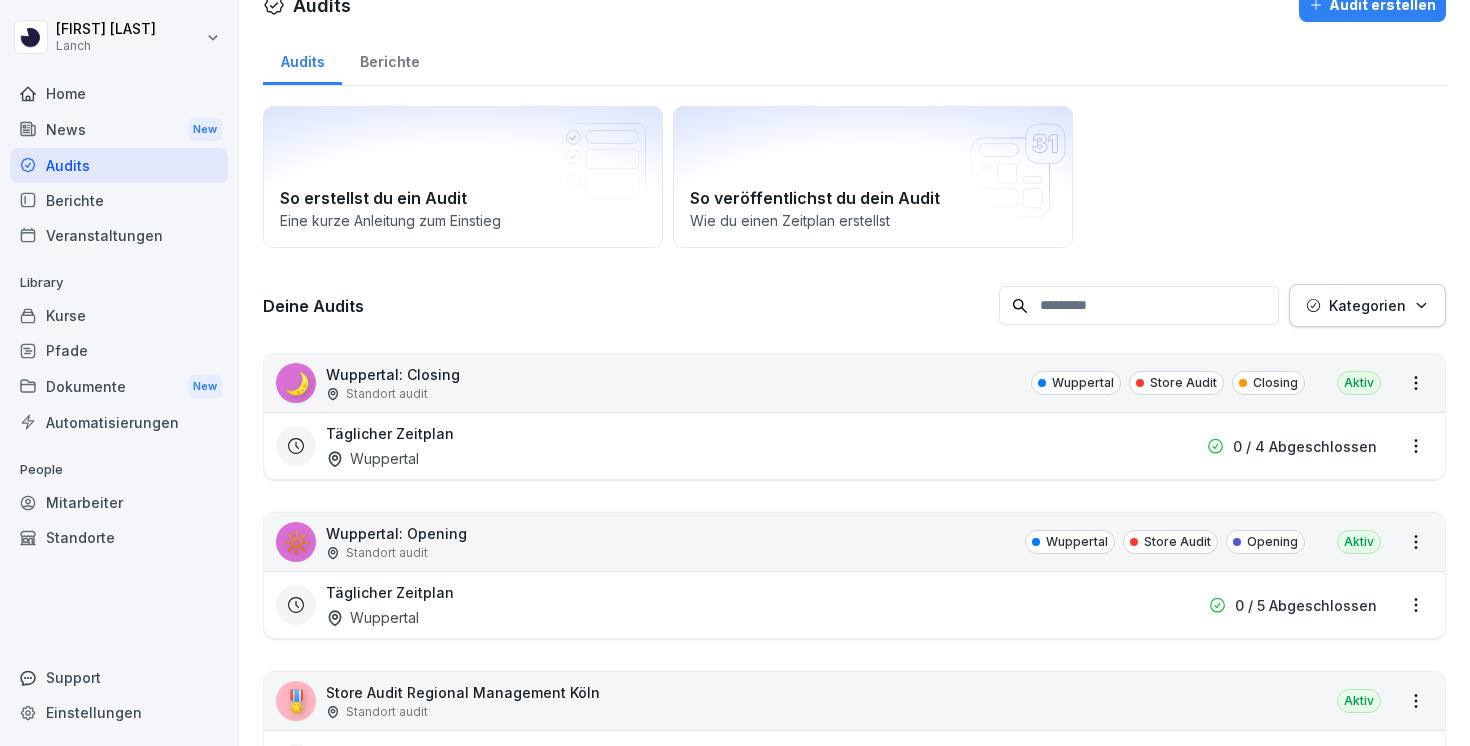 click at bounding box center (1139, 305) 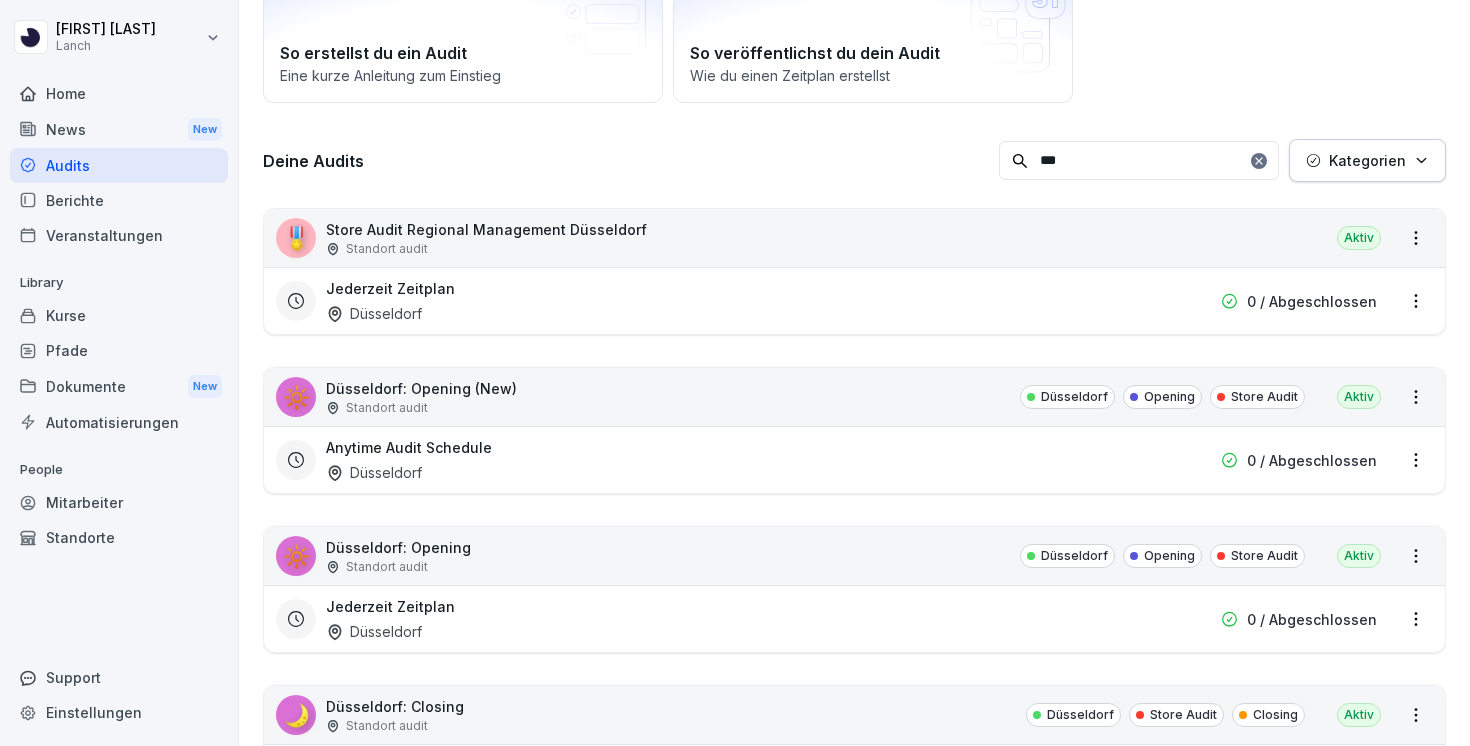 scroll, scrollTop: 204, scrollLeft: 0, axis: vertical 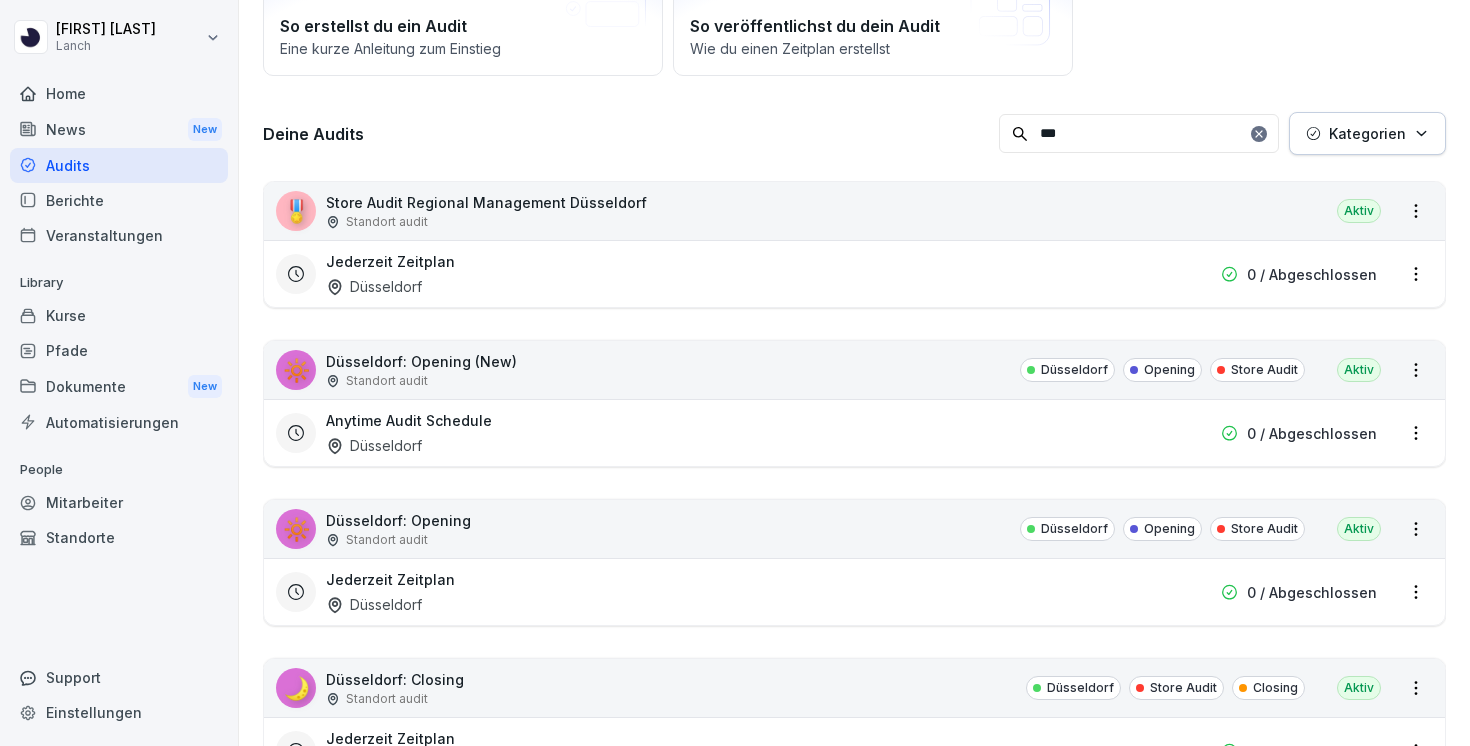 type on "***" 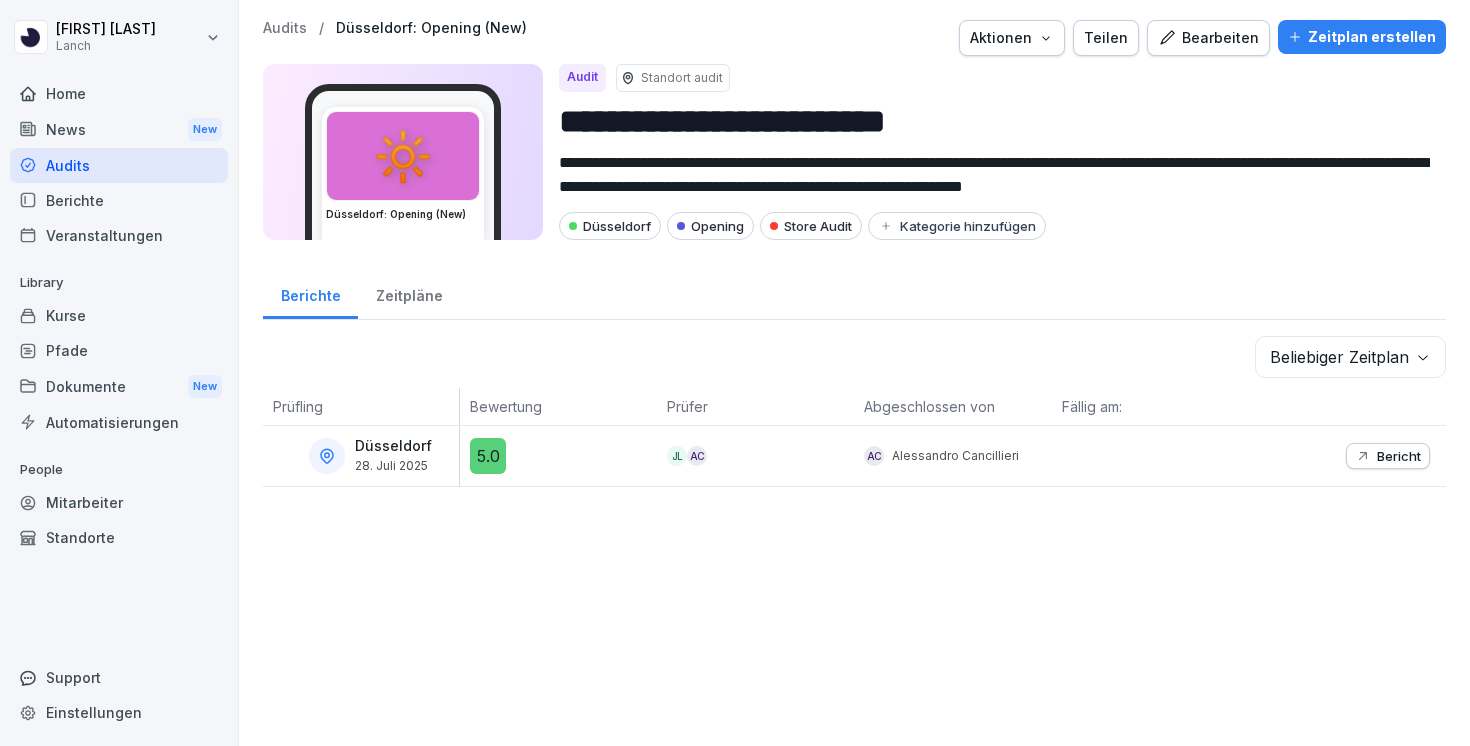 click 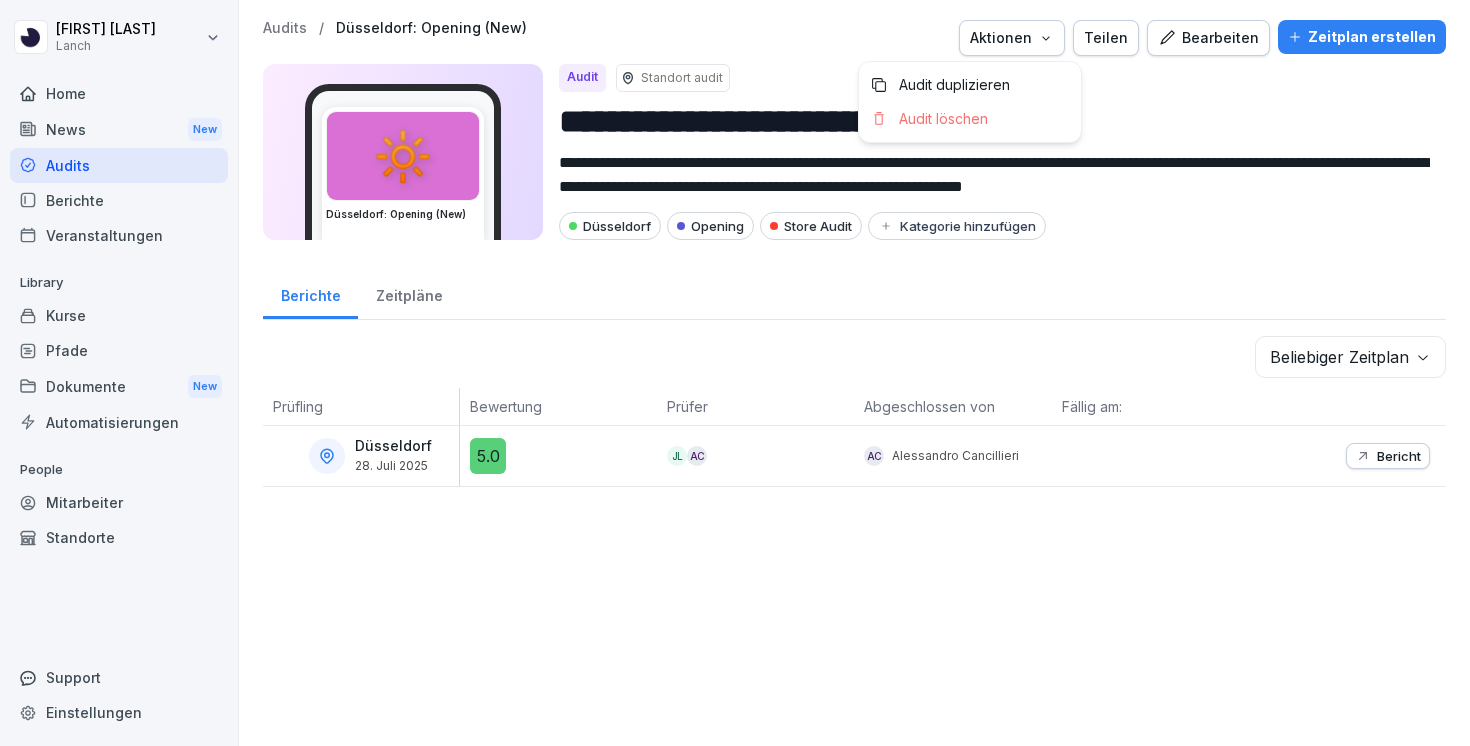 click on "Teilen" at bounding box center (1106, 38) 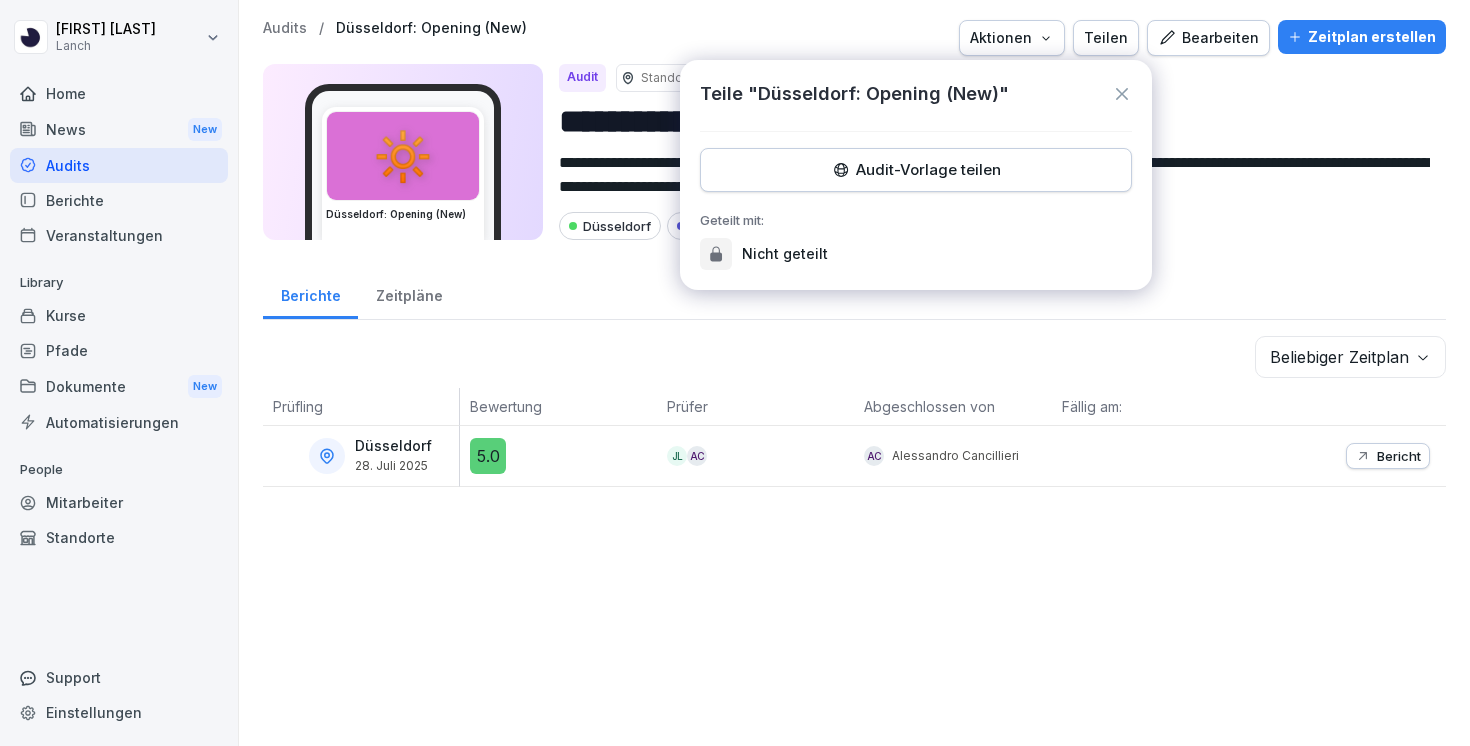 click 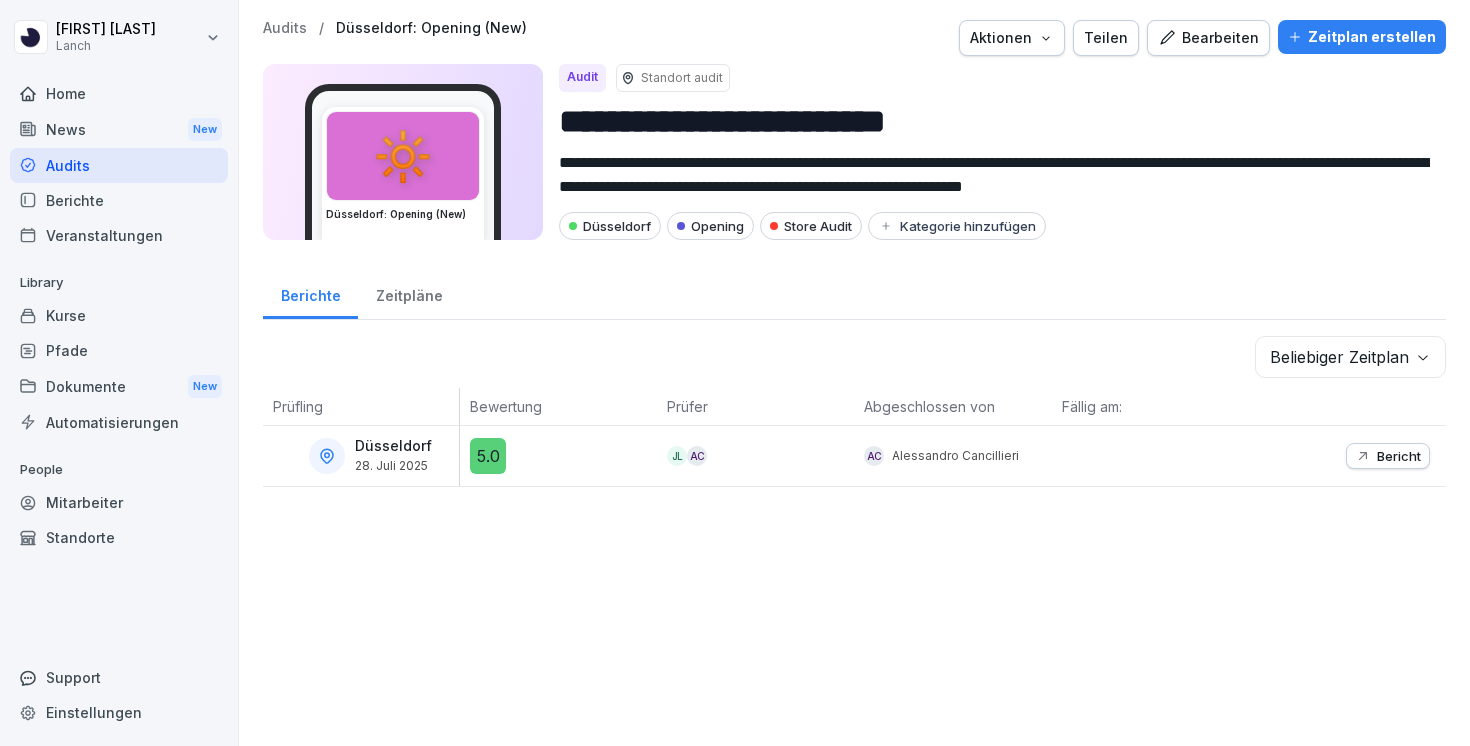 click at bounding box center [327, 456] 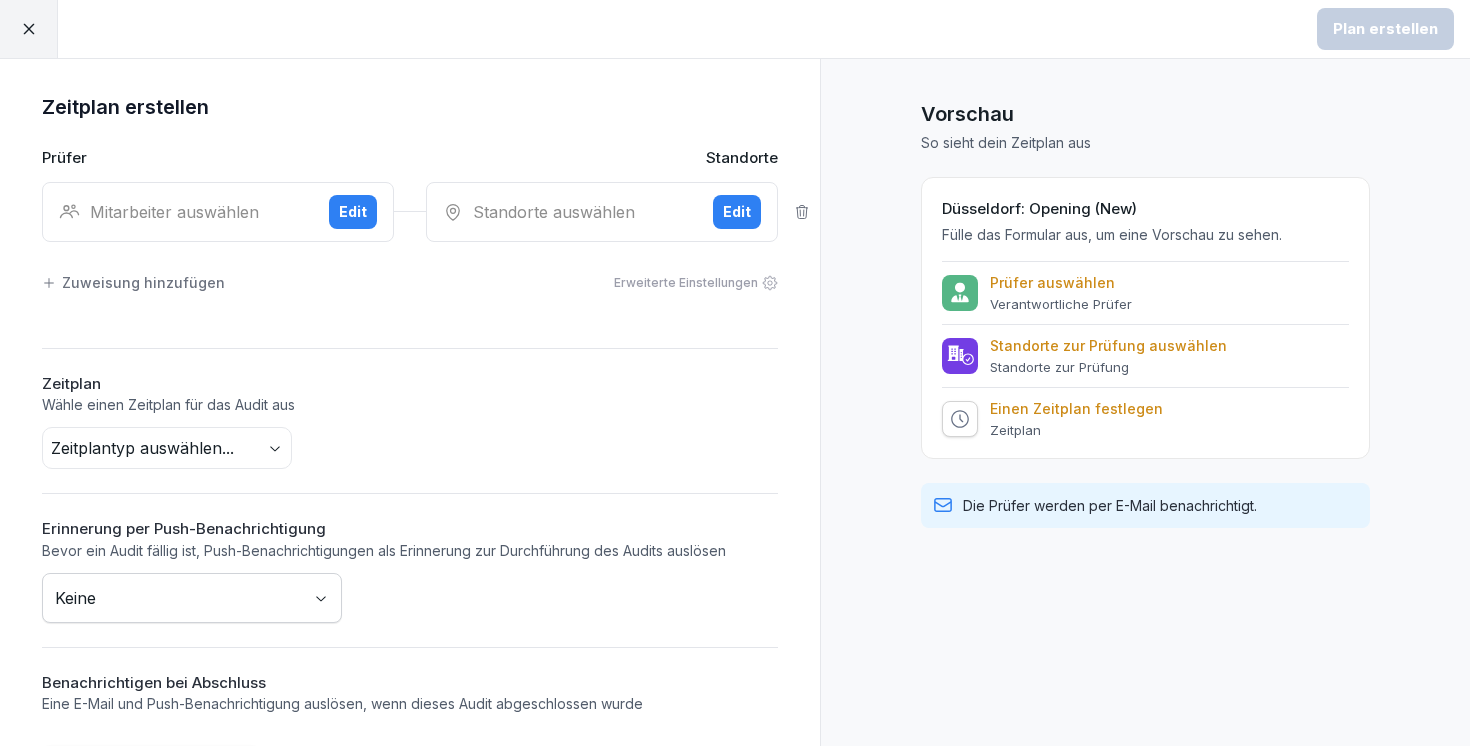 click on "Edit" at bounding box center (353, 212) 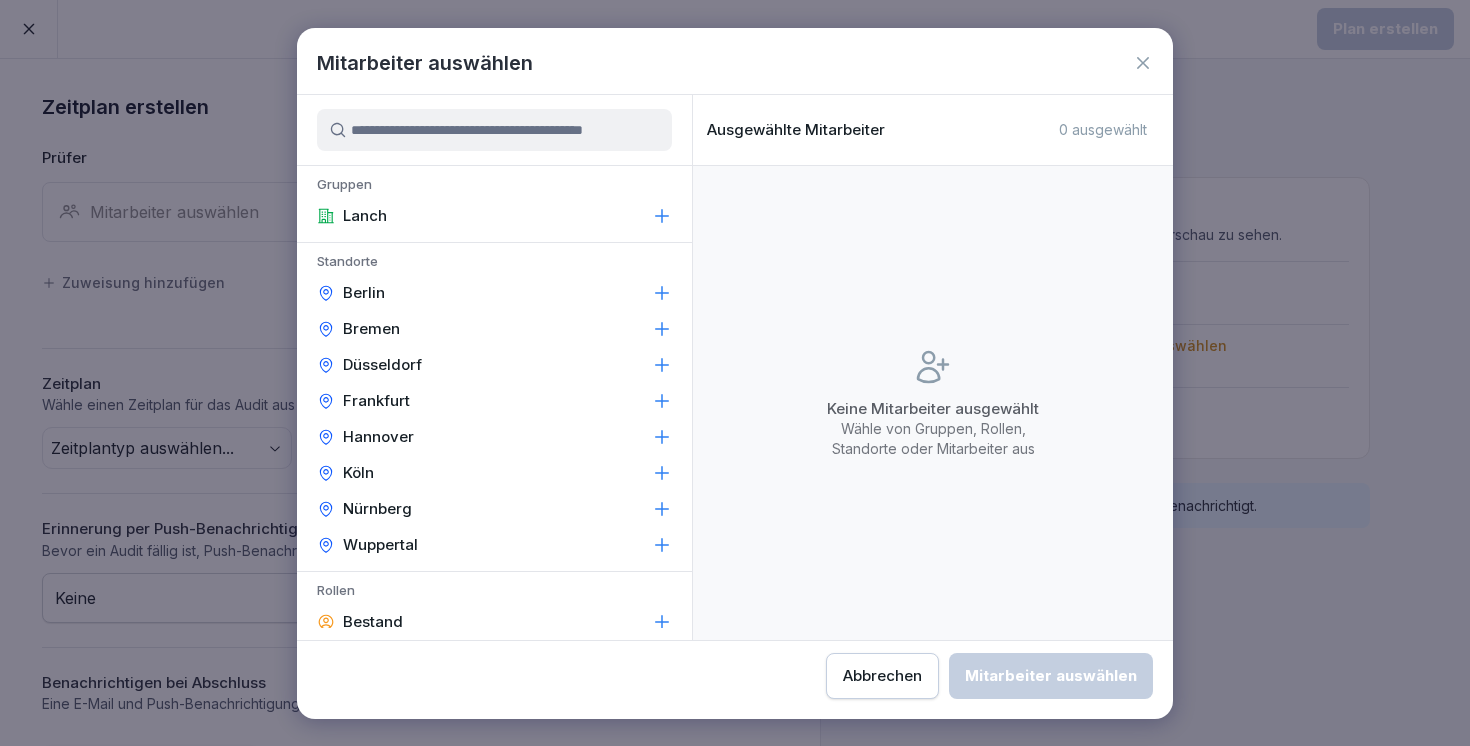 click at bounding box center (494, 130) 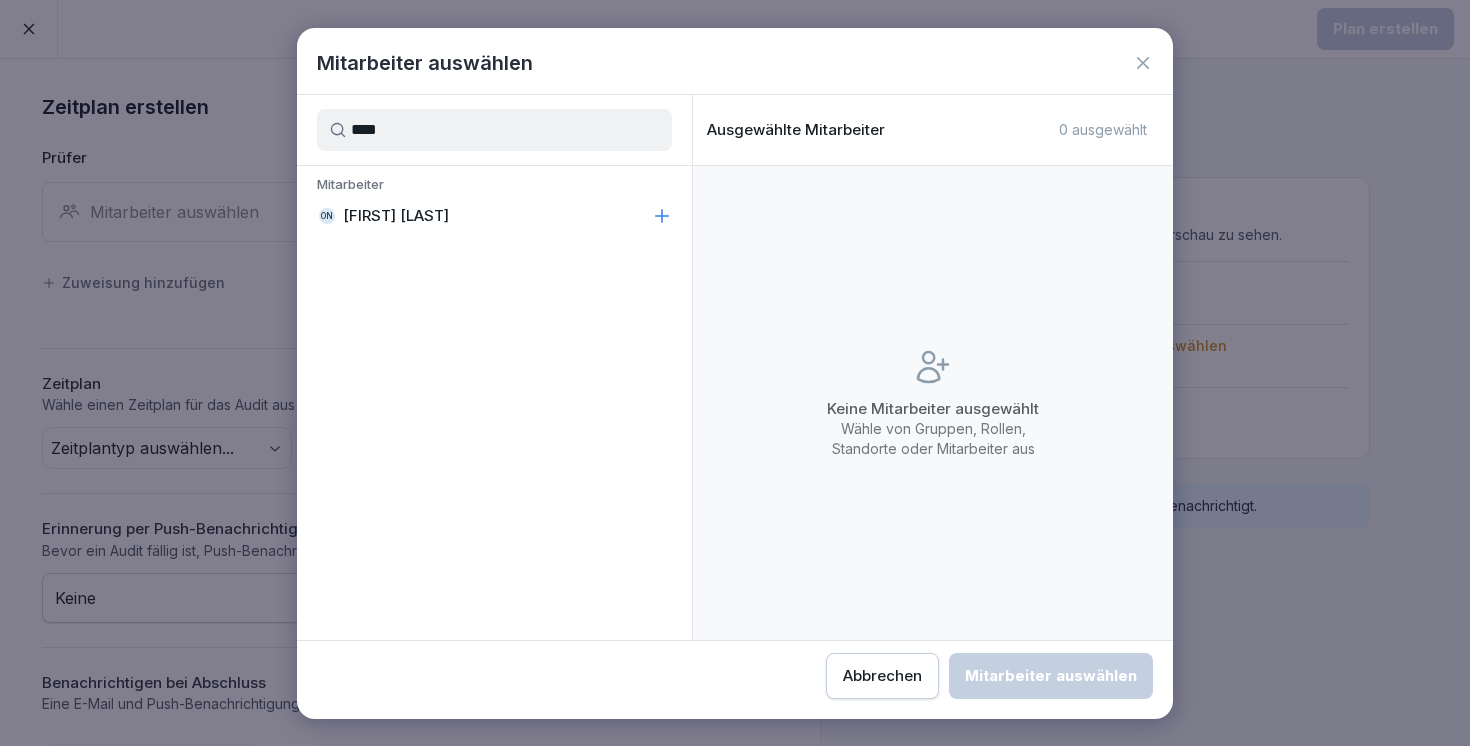 type on "****" 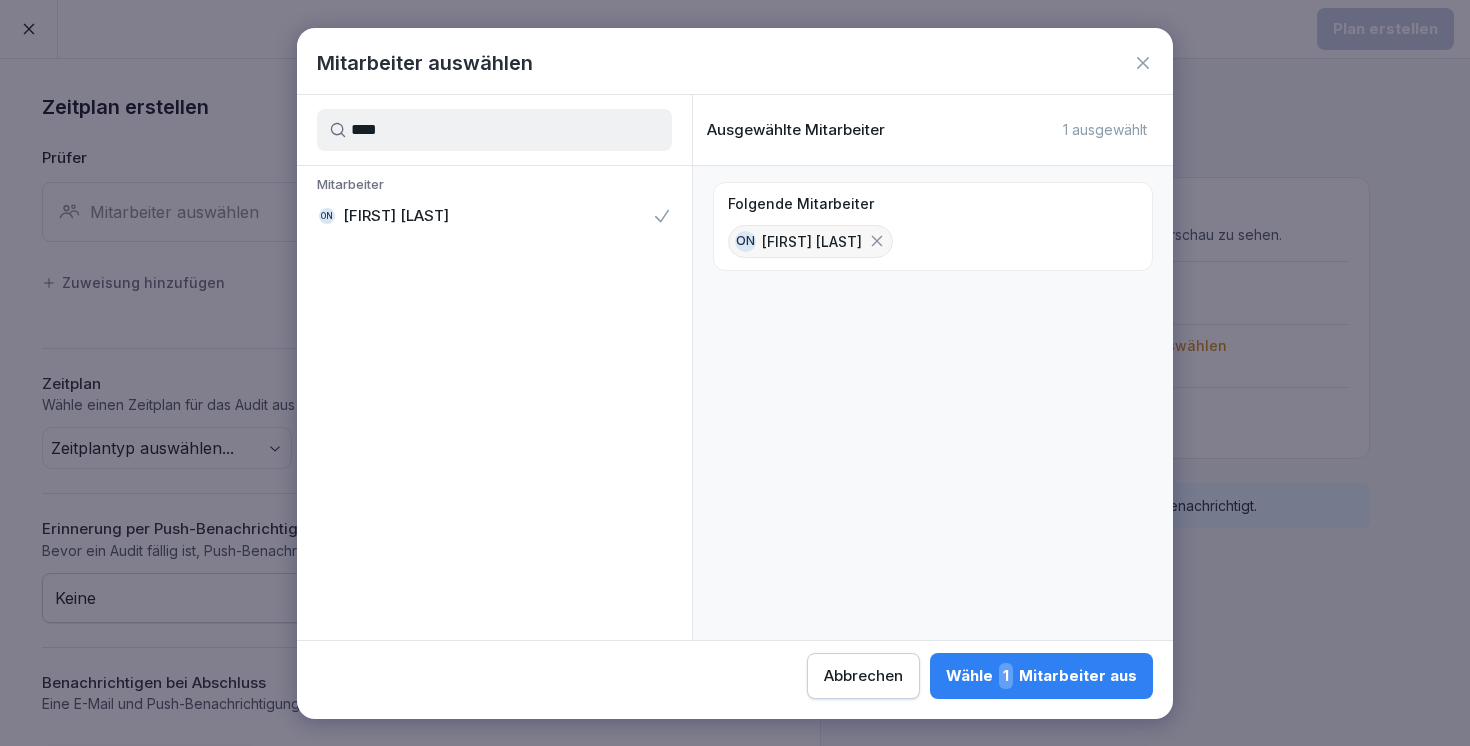 click on "1" at bounding box center (1006, 676) 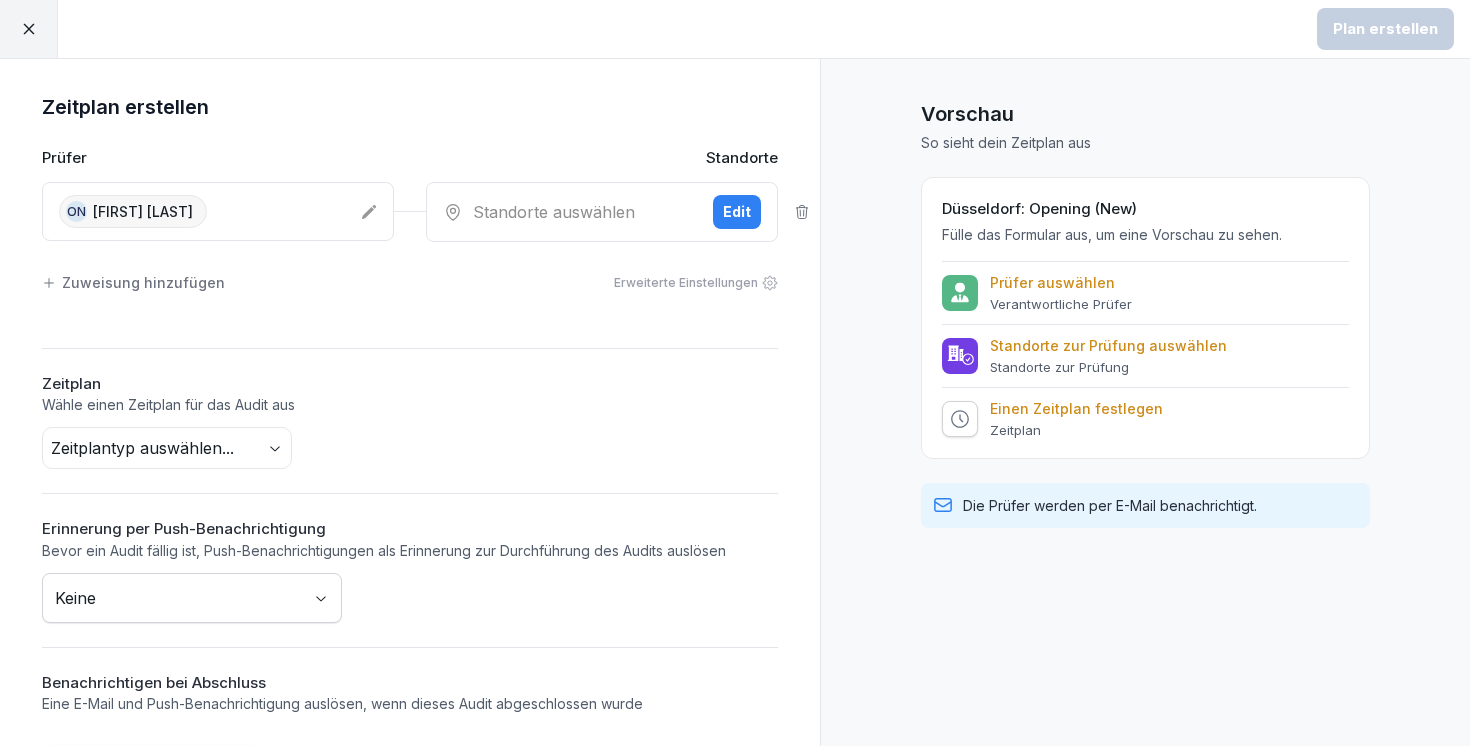 click on "oN [FIRST] [LAST]" at bounding box center (202, 211) 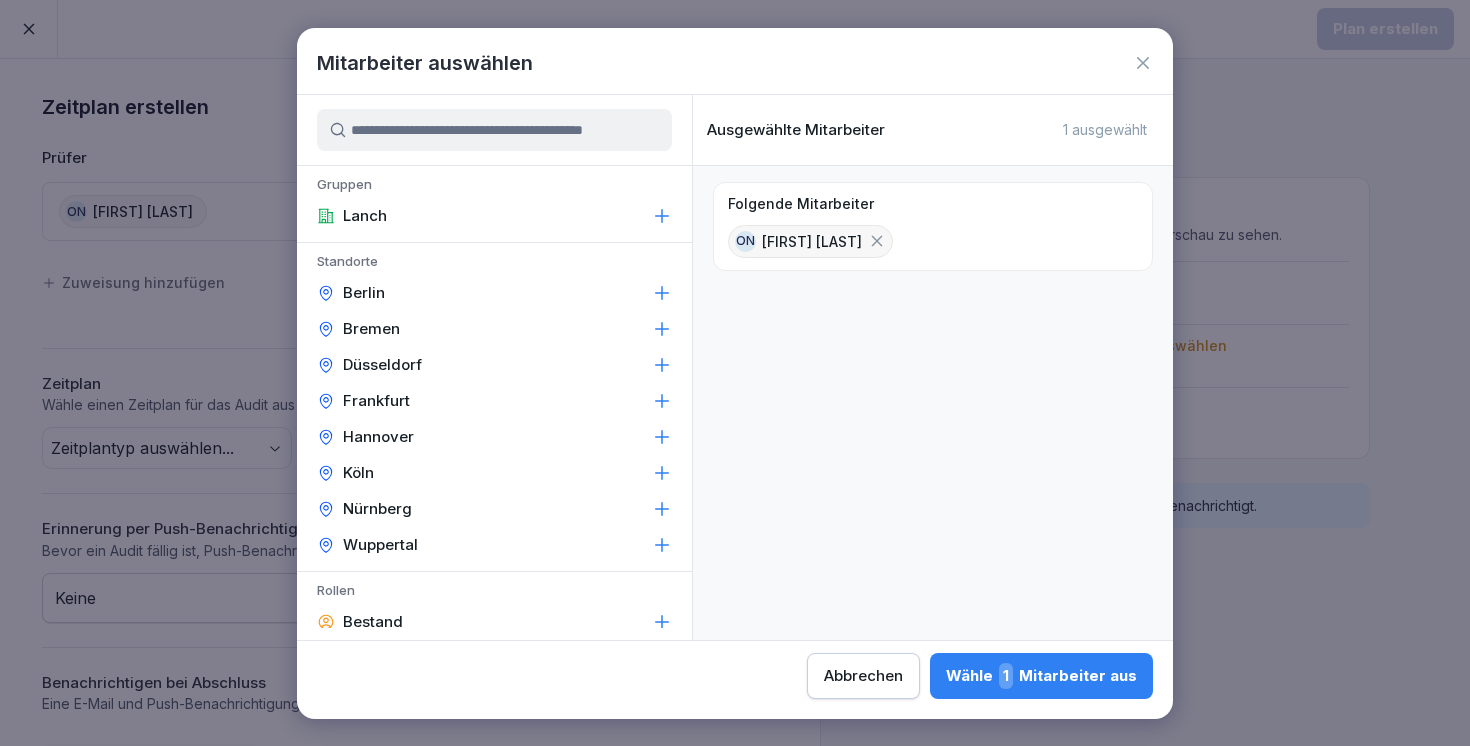 click at bounding box center [494, 130] 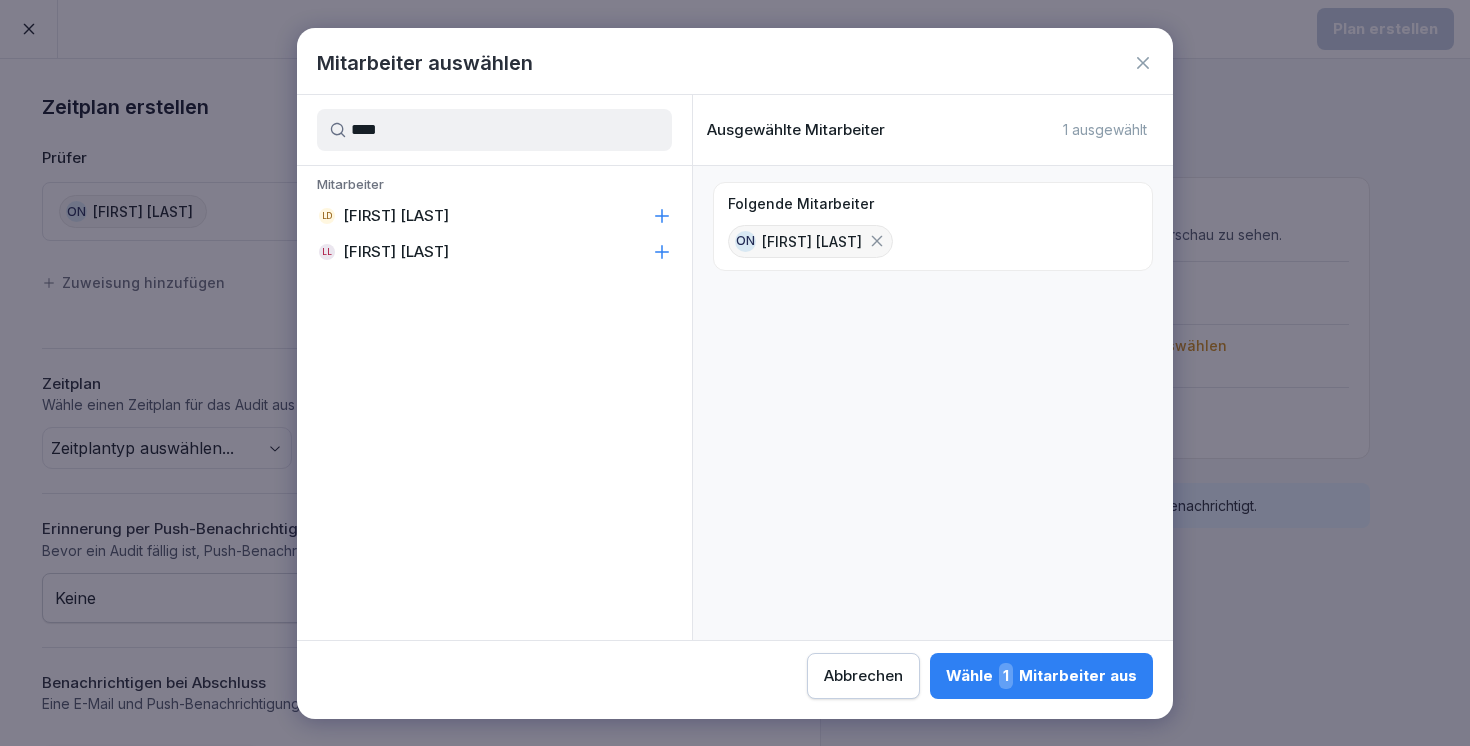 type on "****" 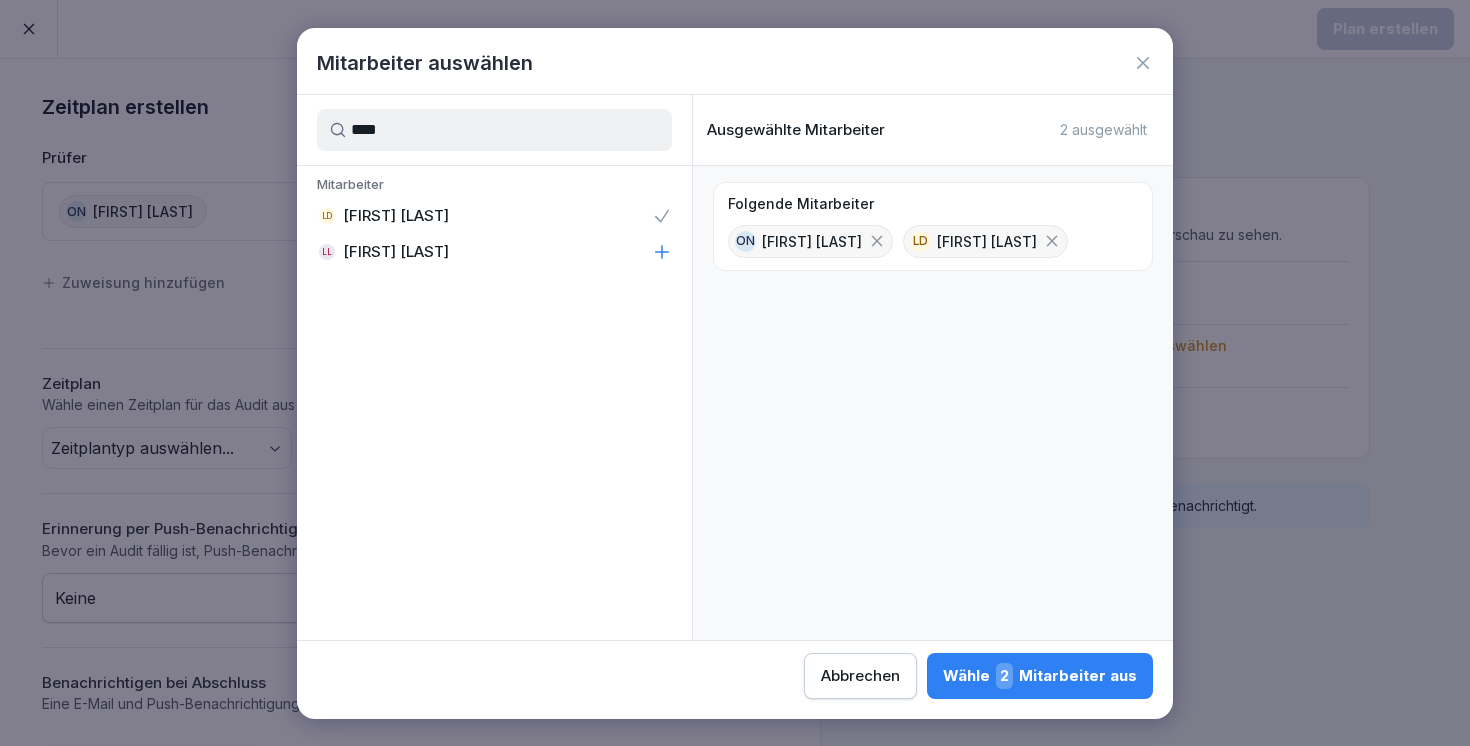 click on "Wähle  2  Mitarbeiter aus" at bounding box center (1040, 676) 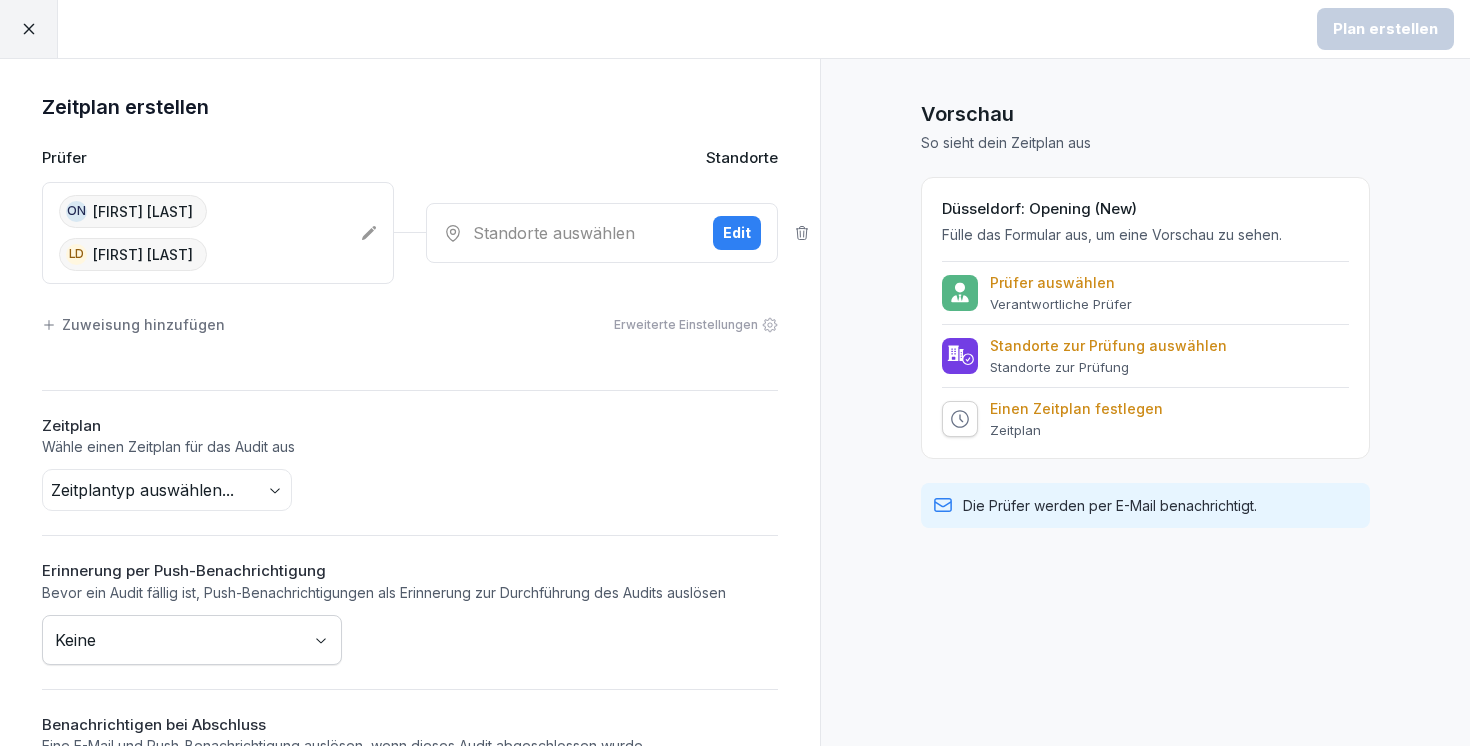 click on "oN [FIRST] [LAST] LD [FIRST] [LAST]" at bounding box center (218, 233) 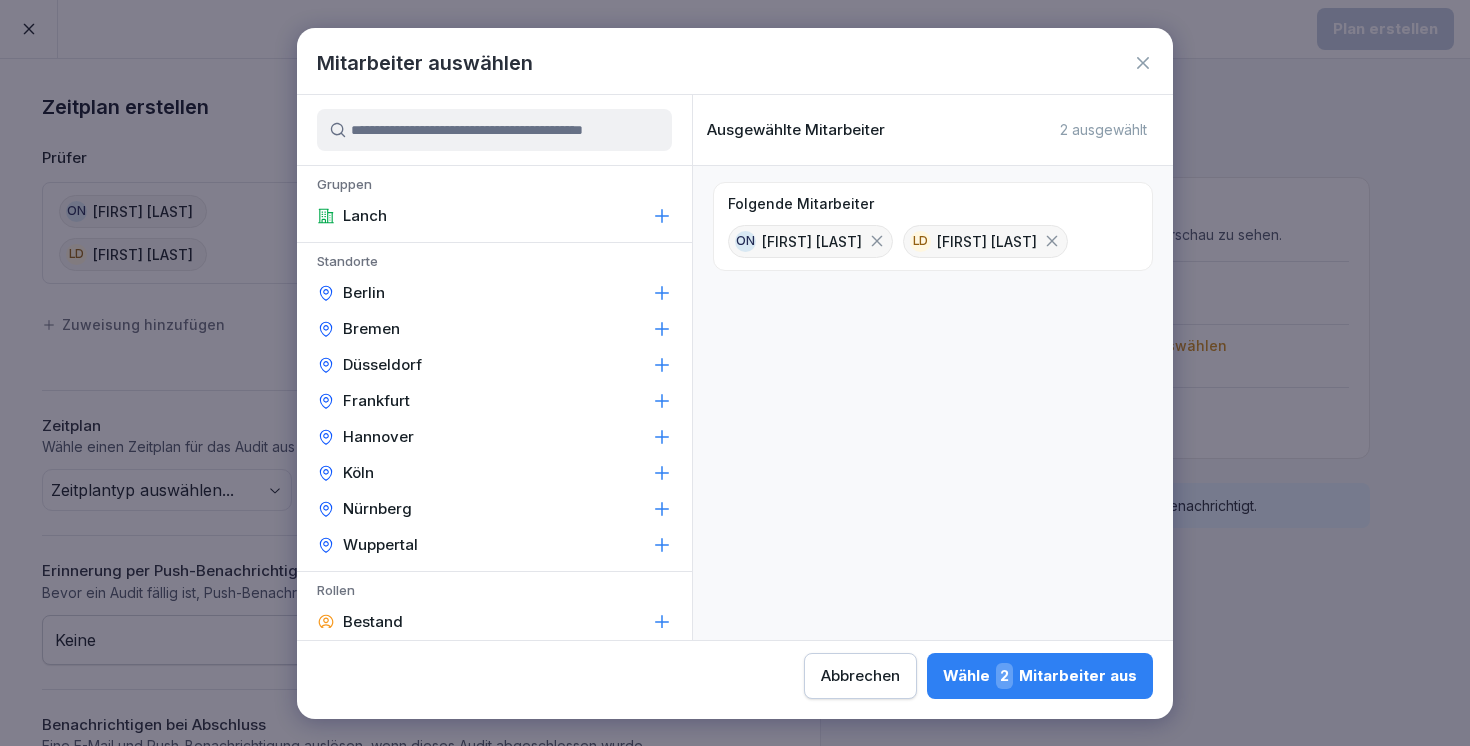 click at bounding box center [494, 130] 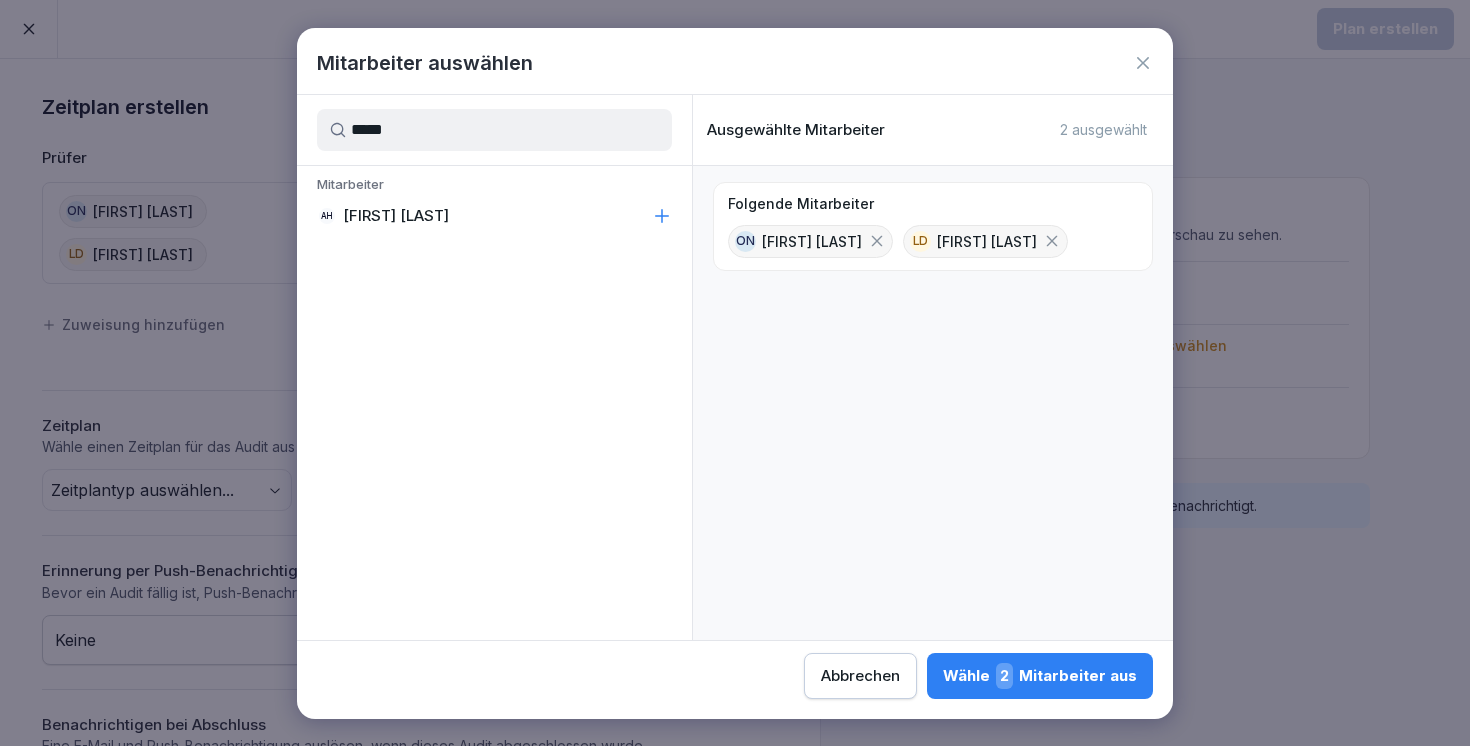 type on "*****" 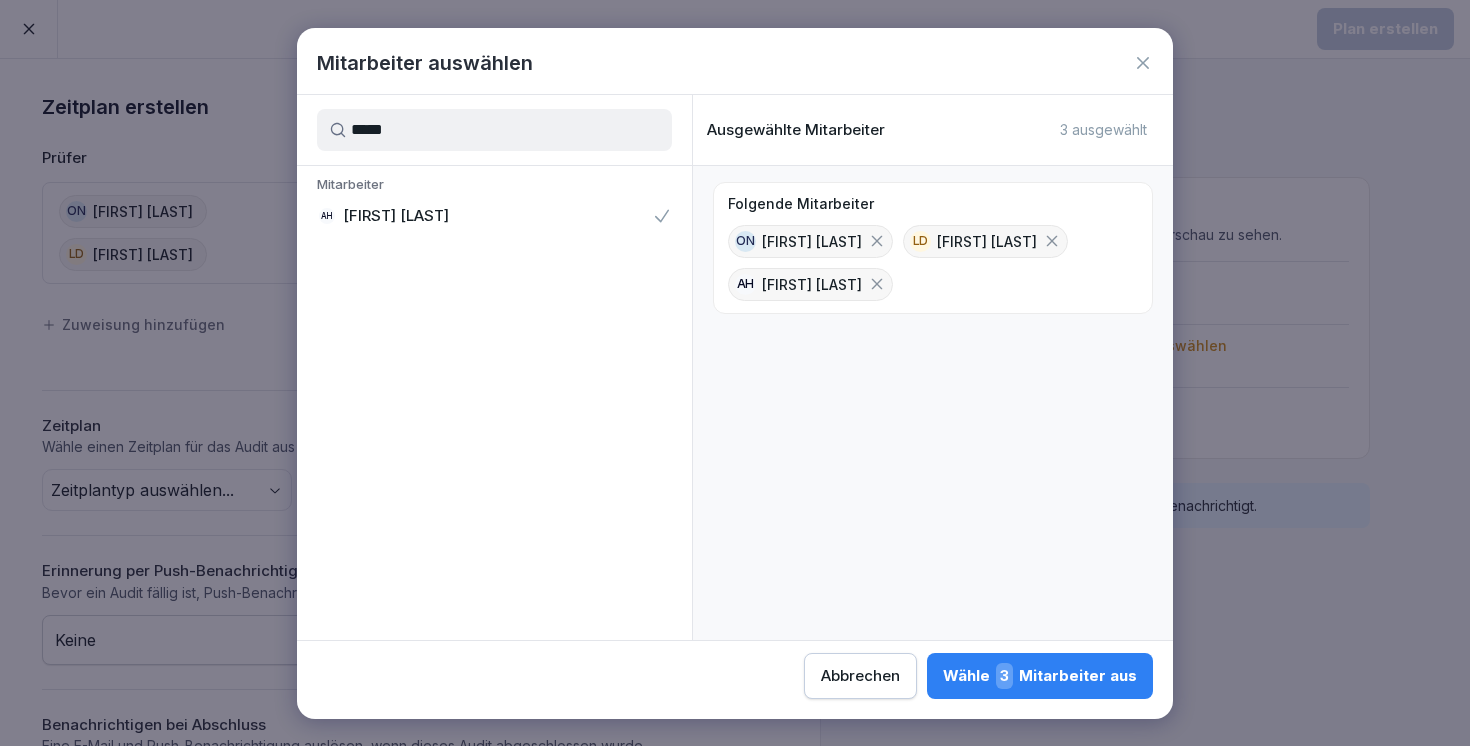 click on "3" at bounding box center (1004, 676) 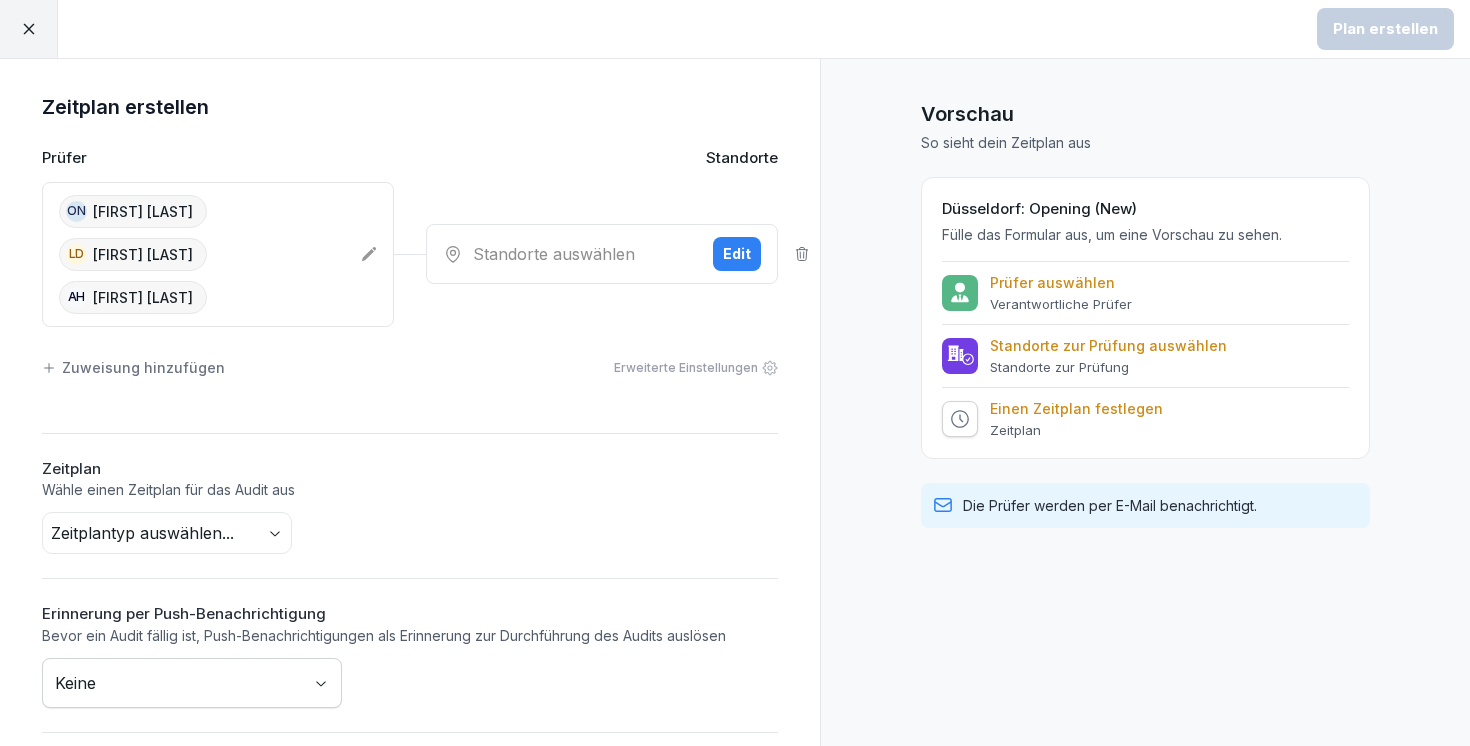 click on "Edit" at bounding box center [737, 254] 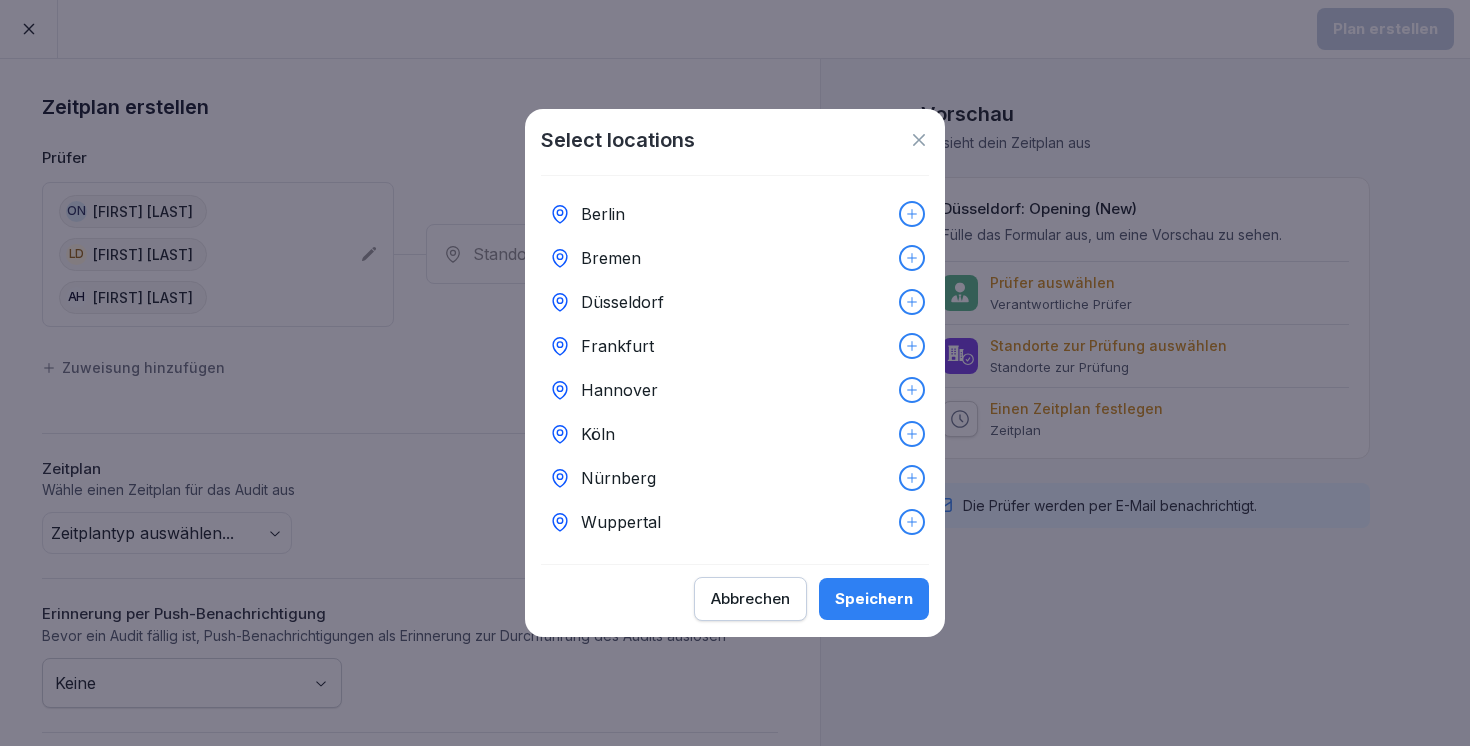 click 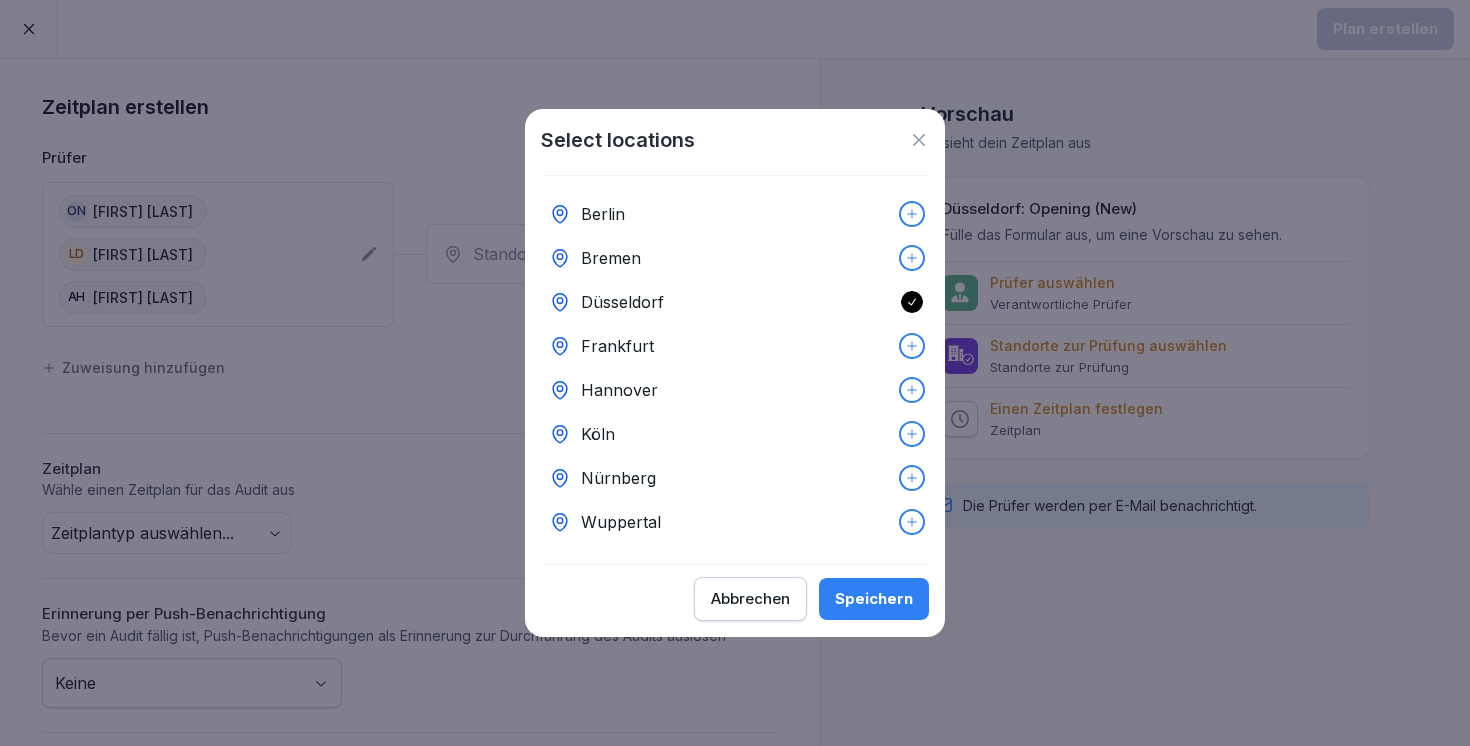 click on "Speichern" at bounding box center [874, 599] 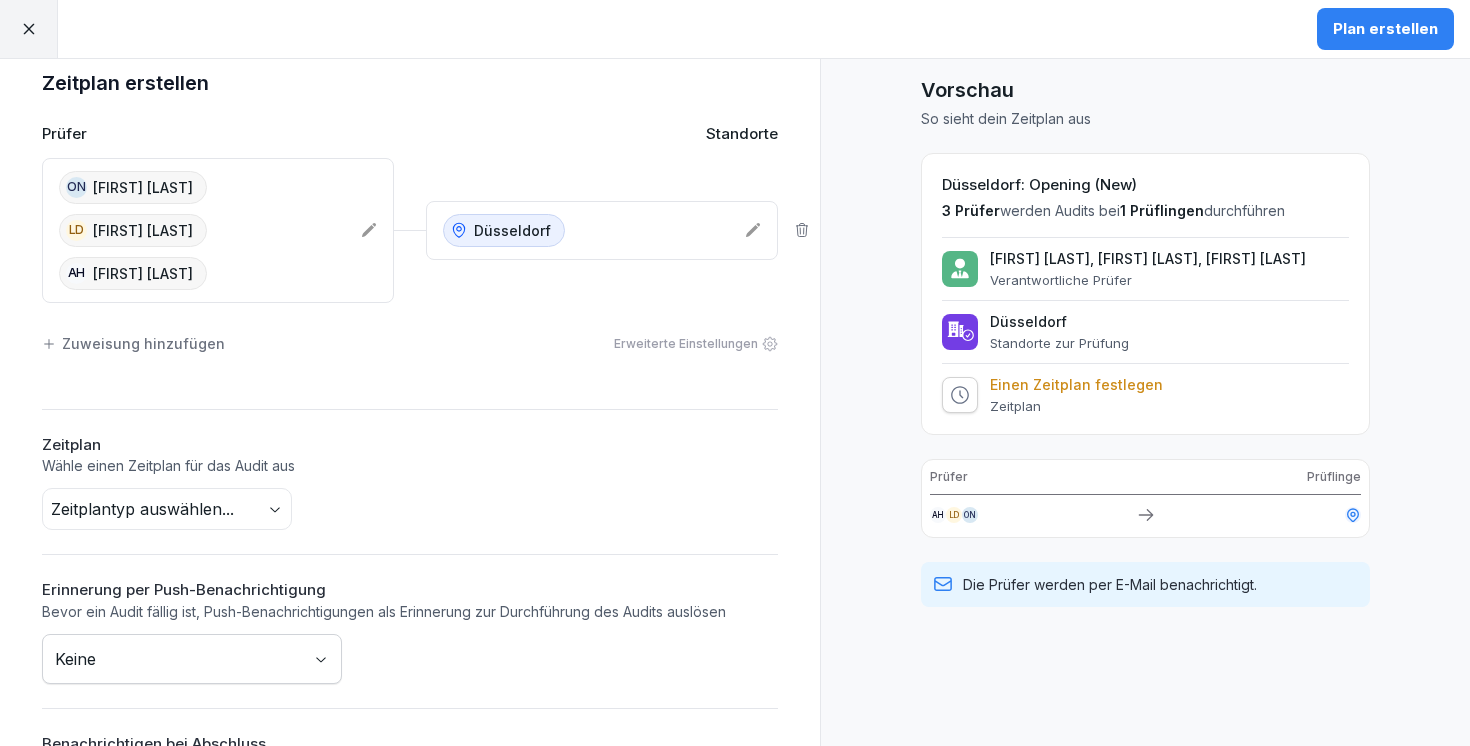 scroll, scrollTop: 0, scrollLeft: 0, axis: both 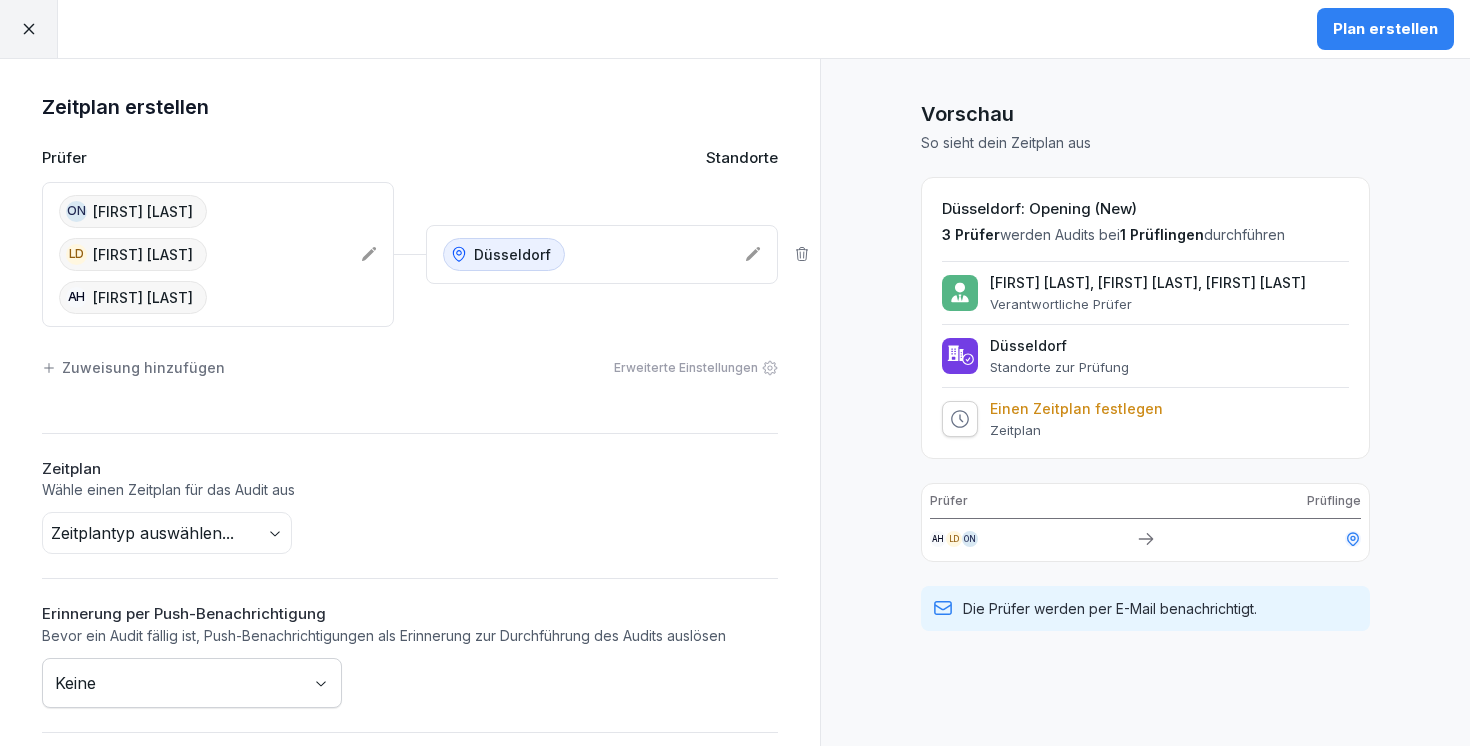 click 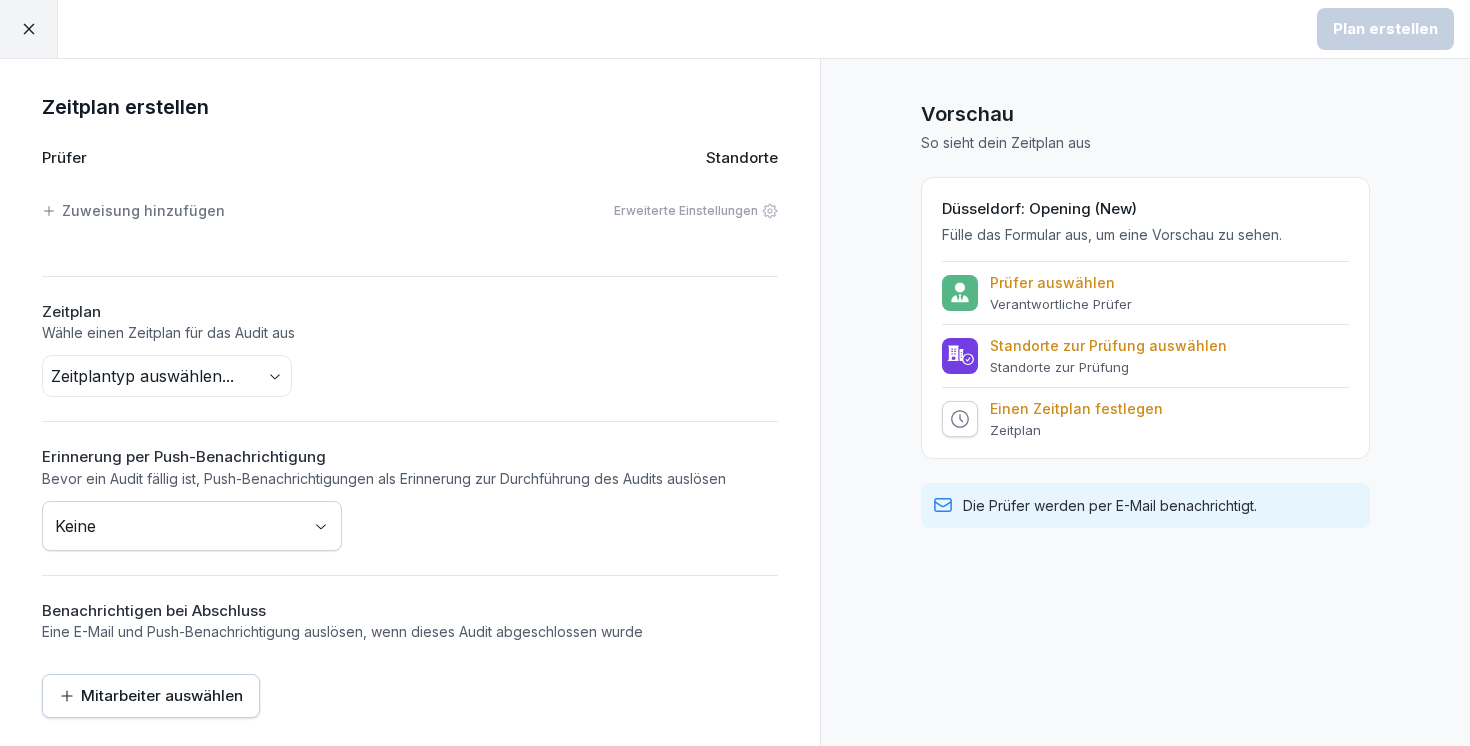 click 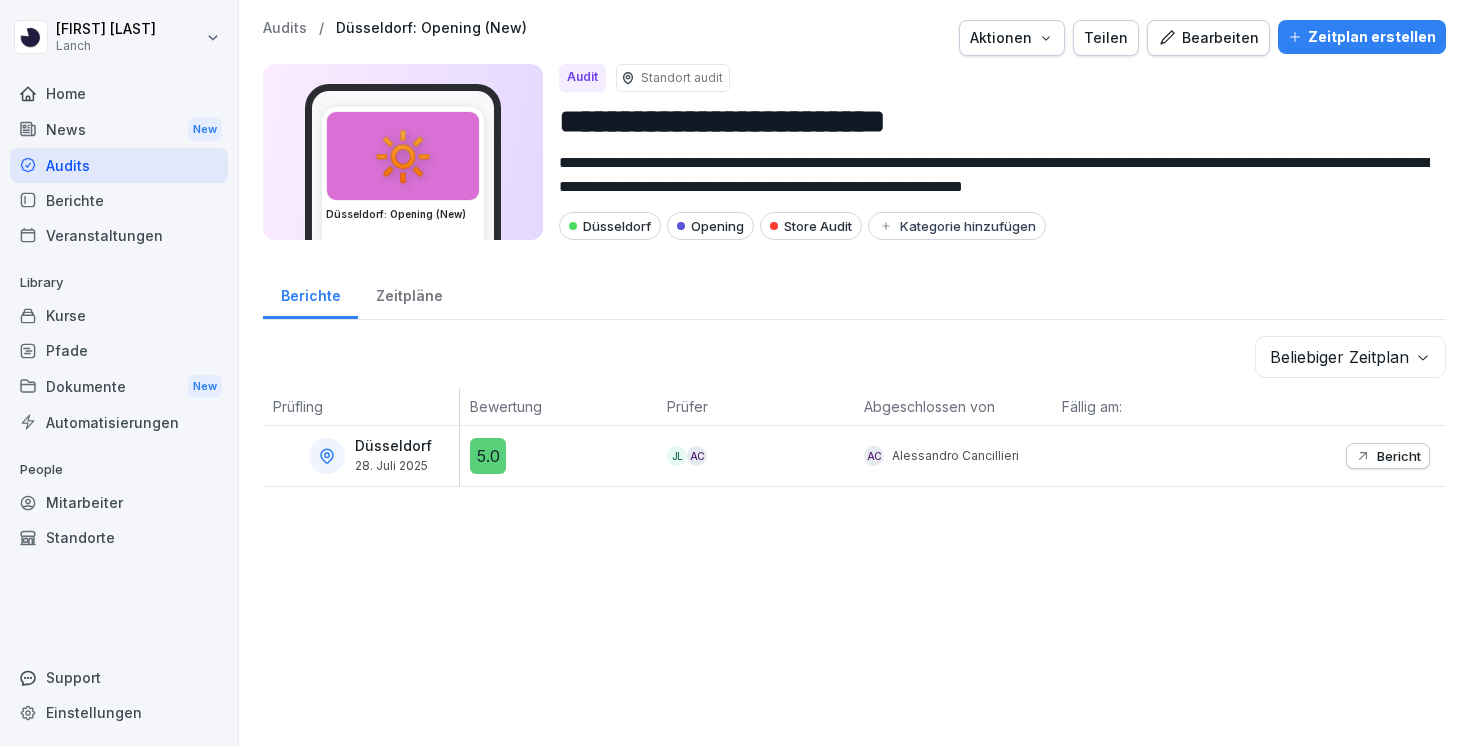 click on "**********" at bounding box center (735, 373) 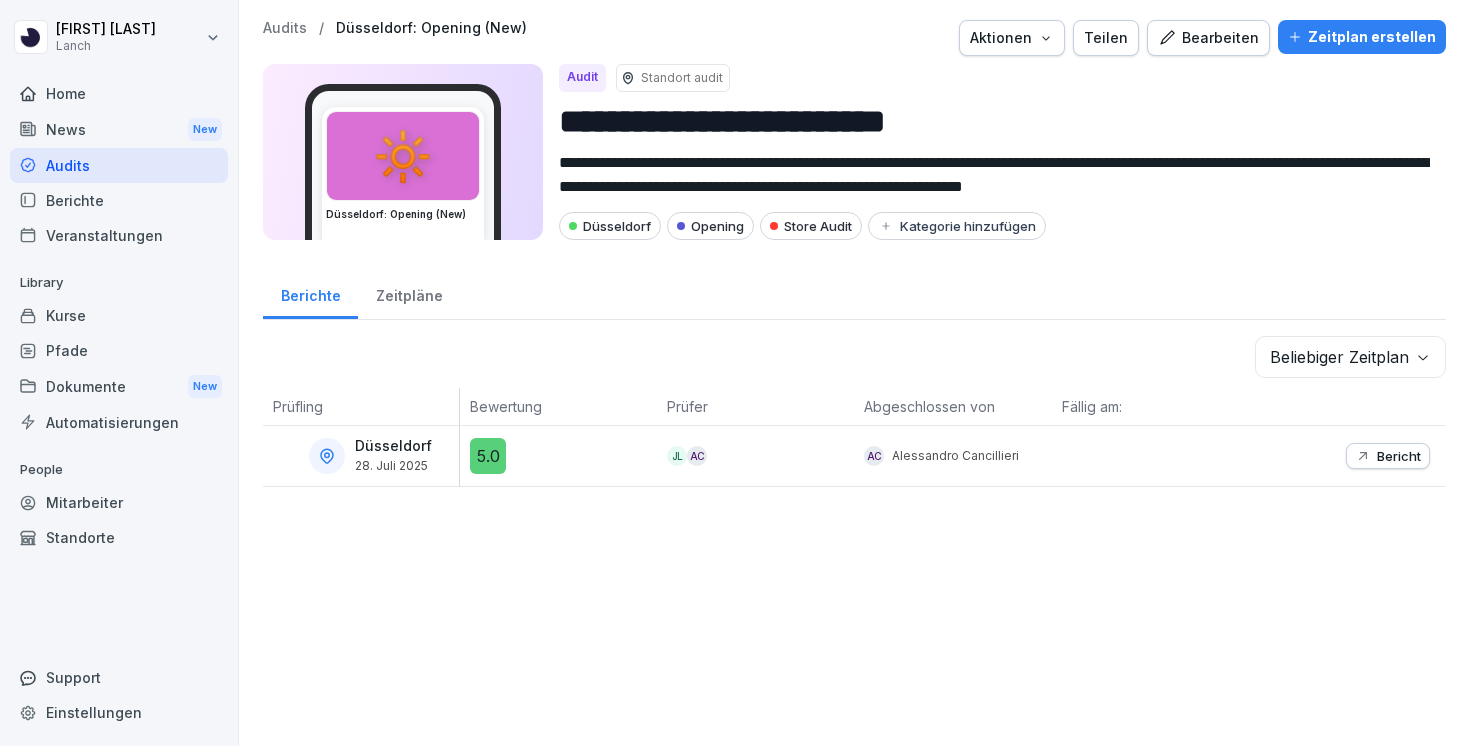 click on "**********" at bounding box center (735, 373) 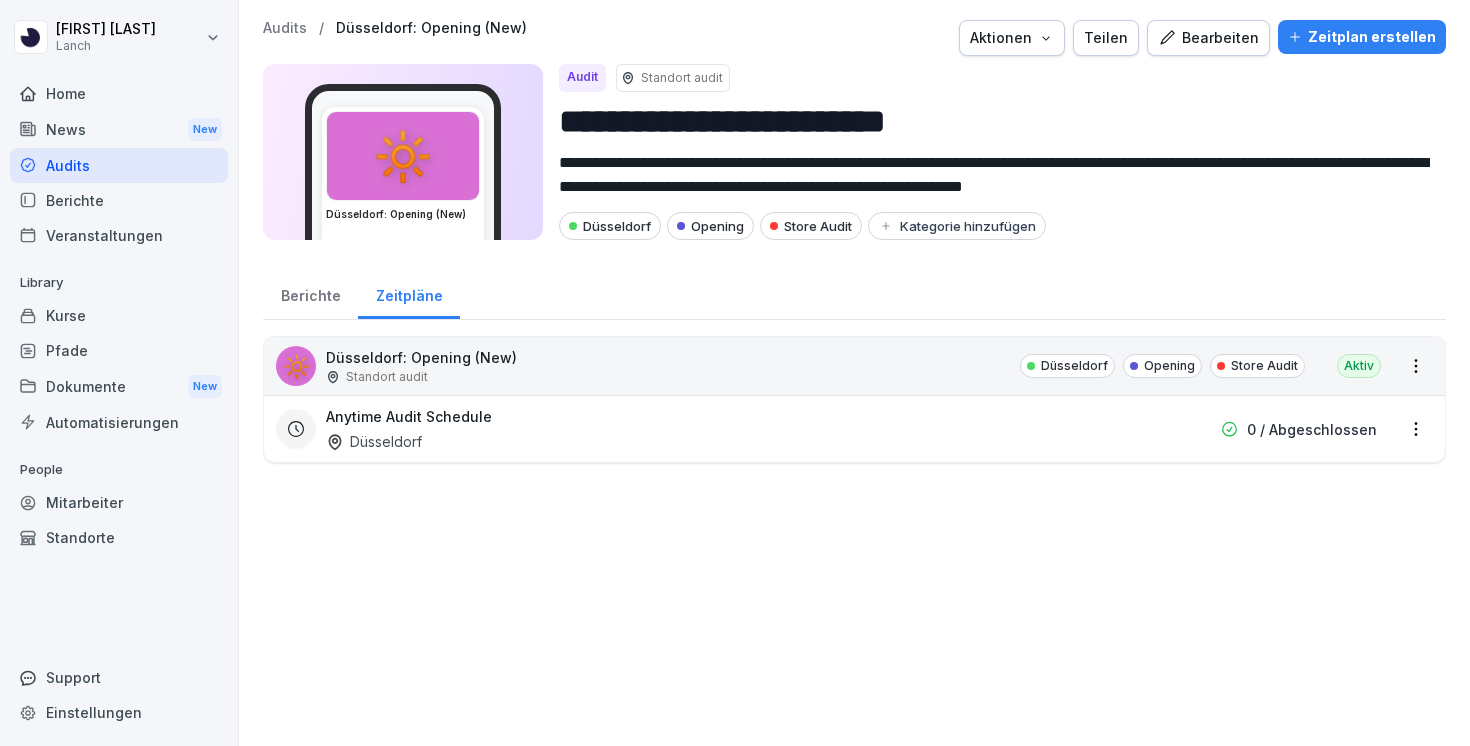 click on "0 /  Abgeschlossen" at bounding box center [1312, 429] 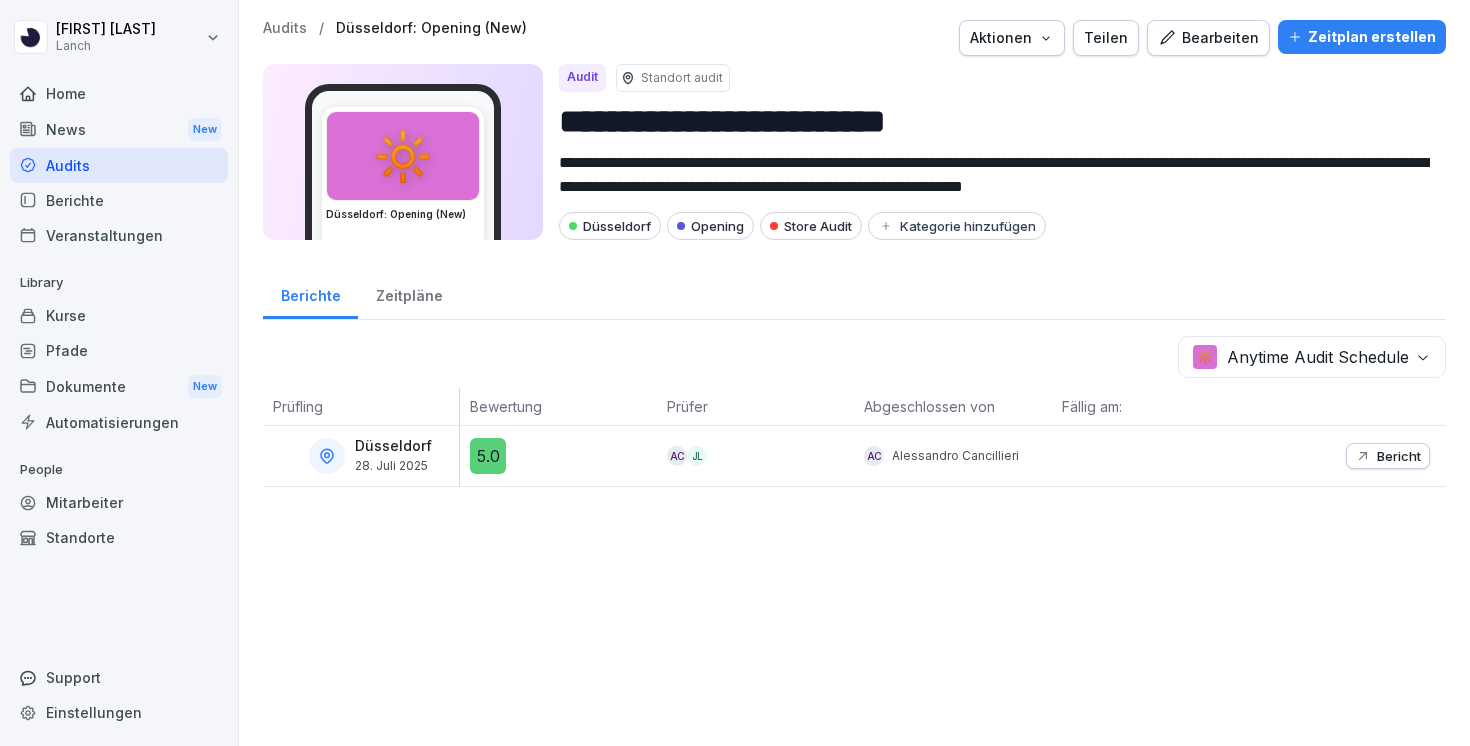 click on "Zeitpläne" at bounding box center (409, 293) 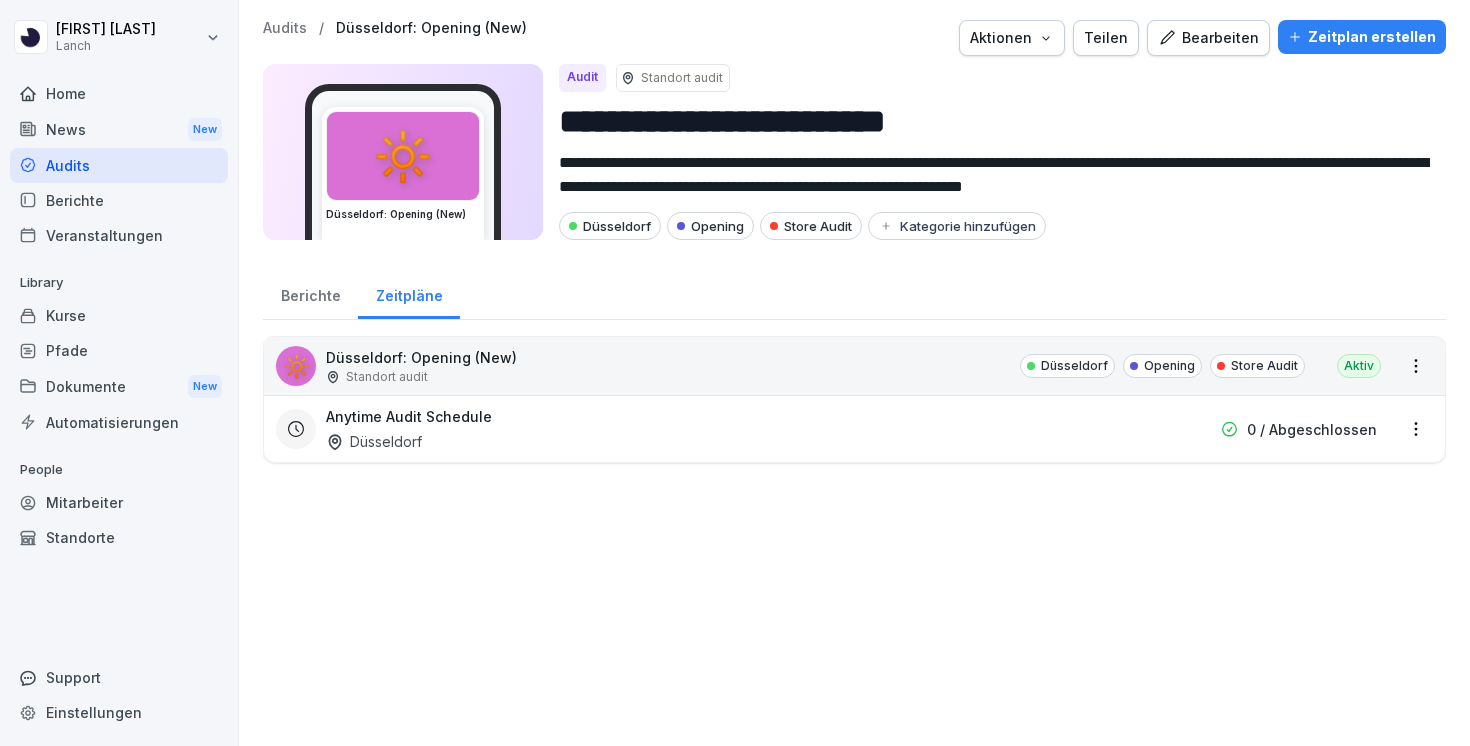 click on "**********" at bounding box center [735, 373] 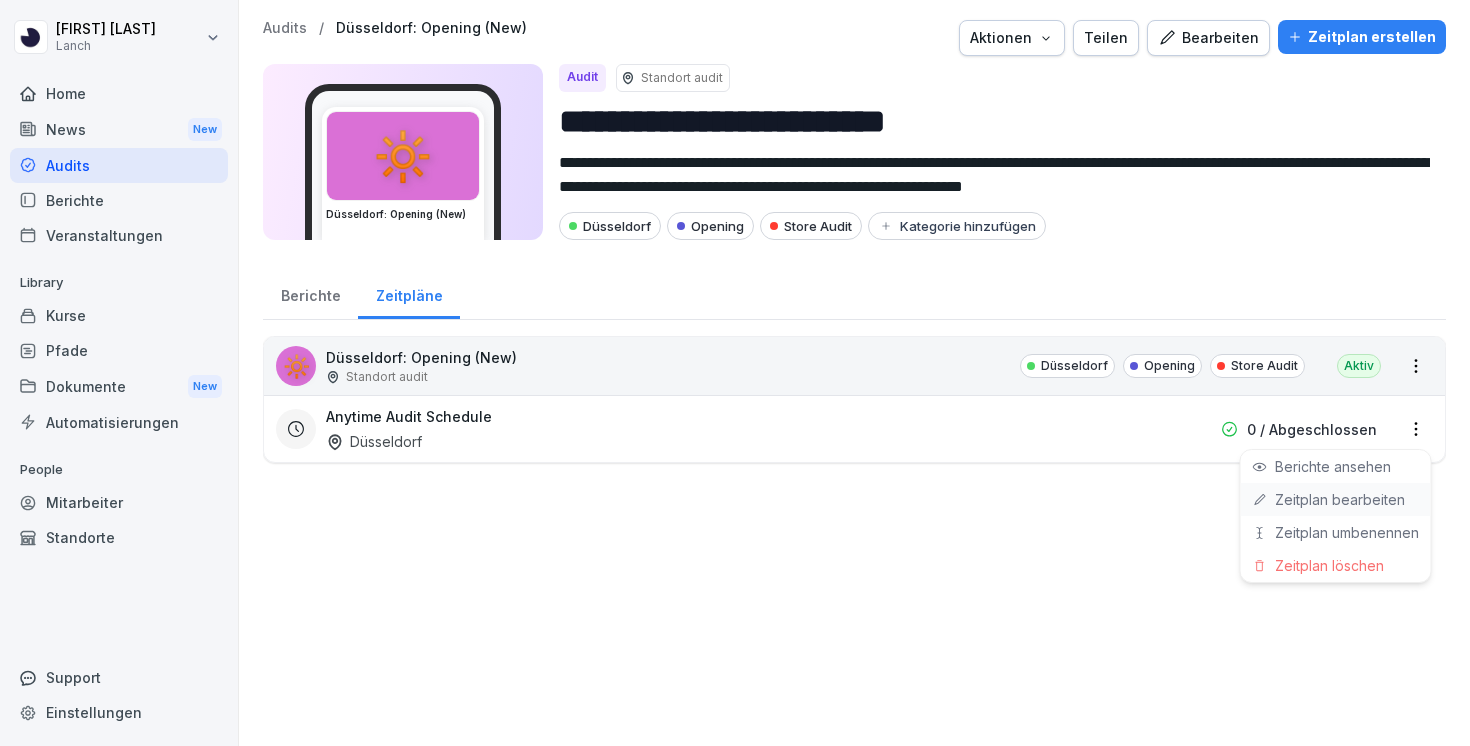 click on "Zeitplan bearbeiten" at bounding box center [0, 0] 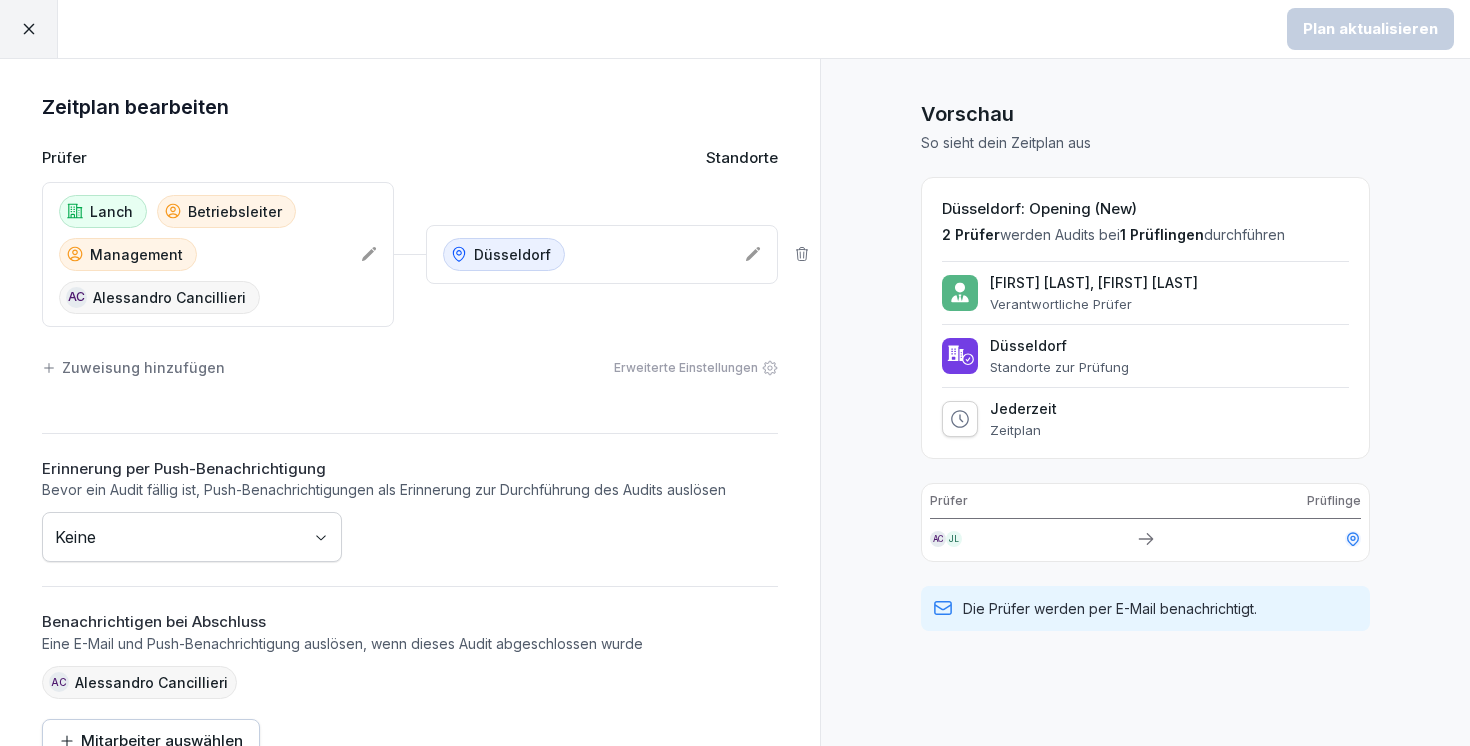 click 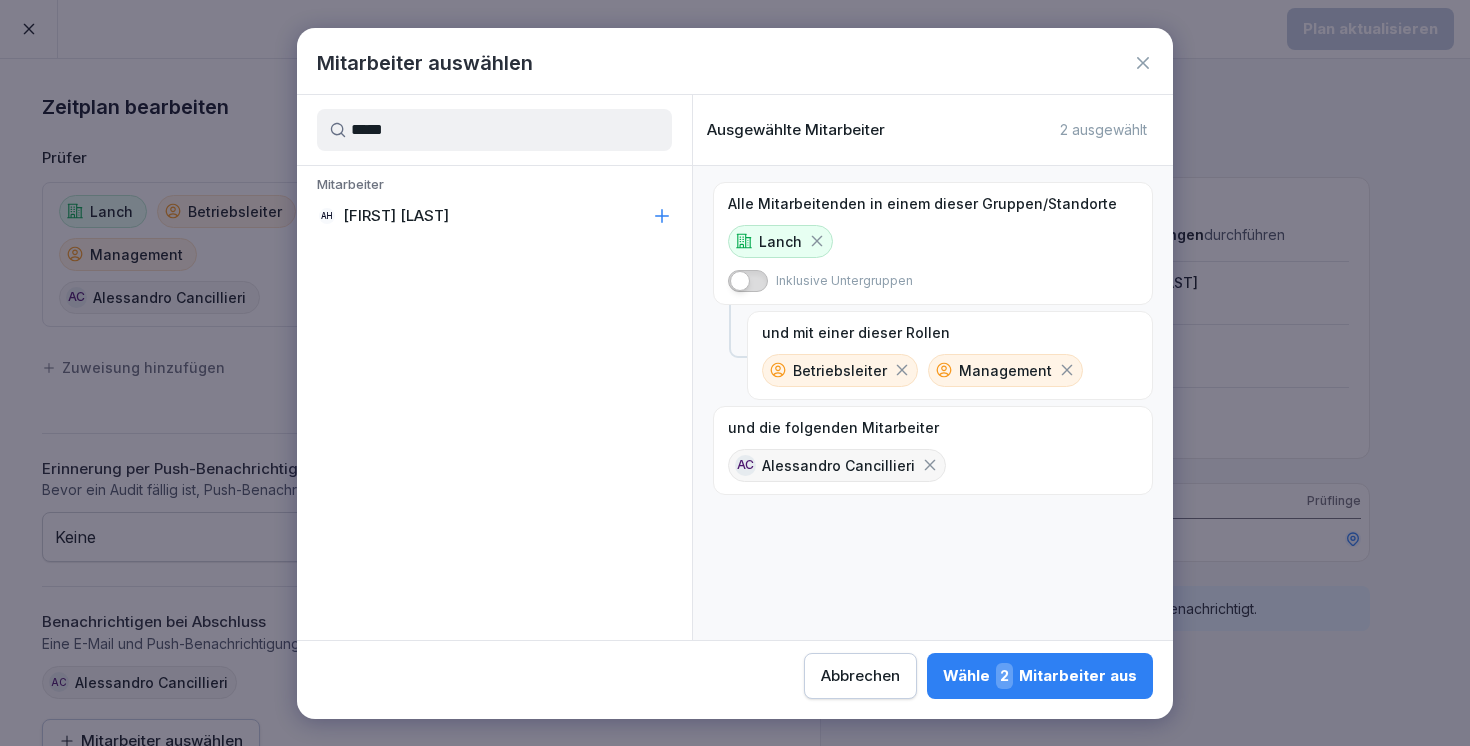 click on "AH [FIRST]  [LAST]" at bounding box center (494, 216) 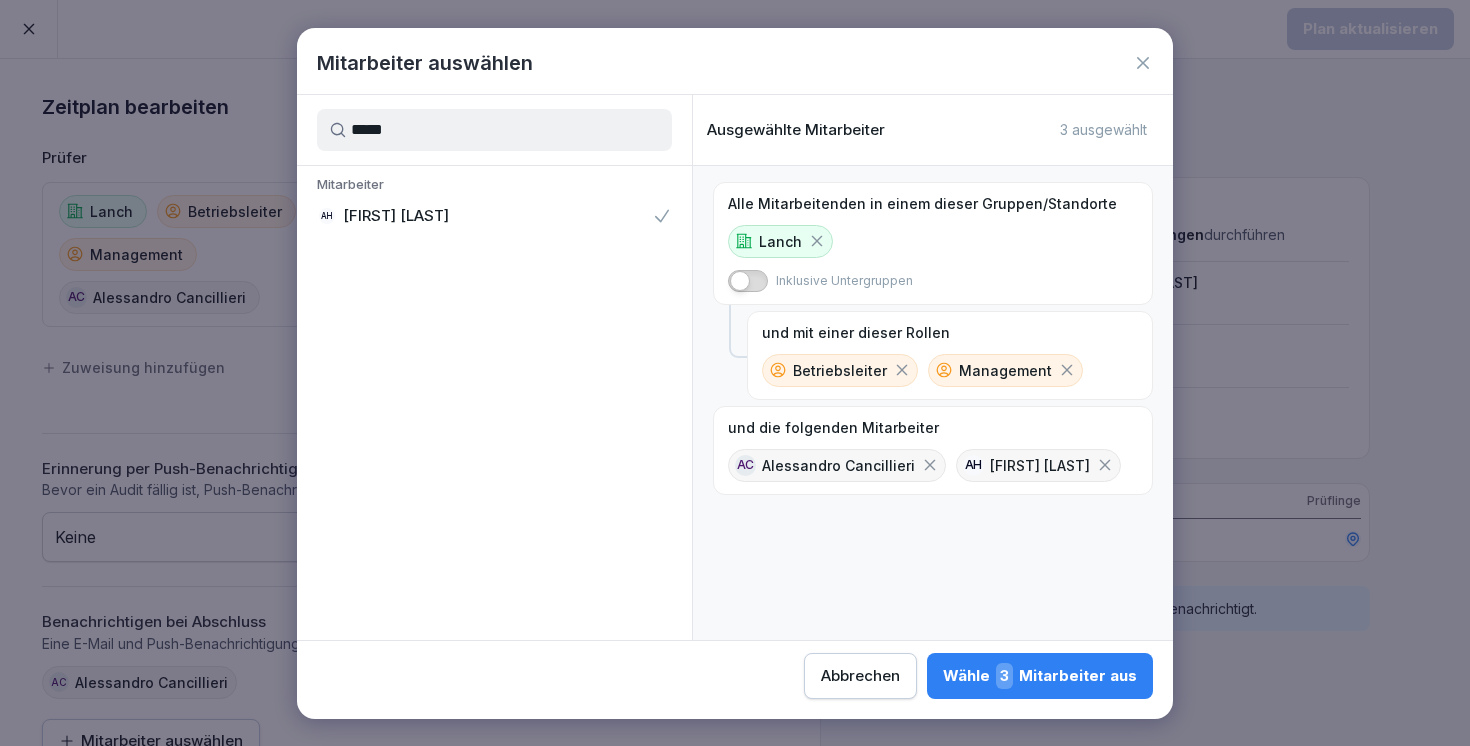 click on "*****" at bounding box center (494, 130) 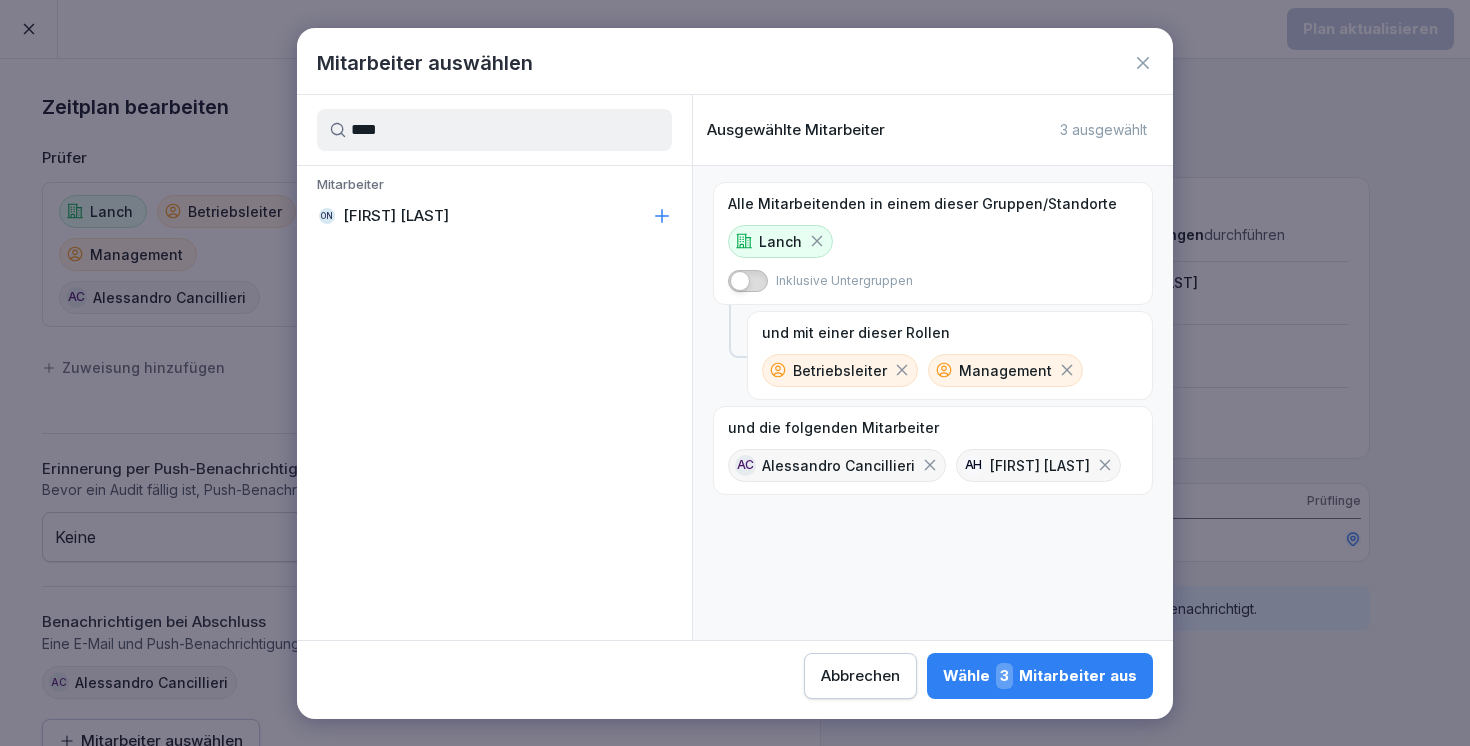 click 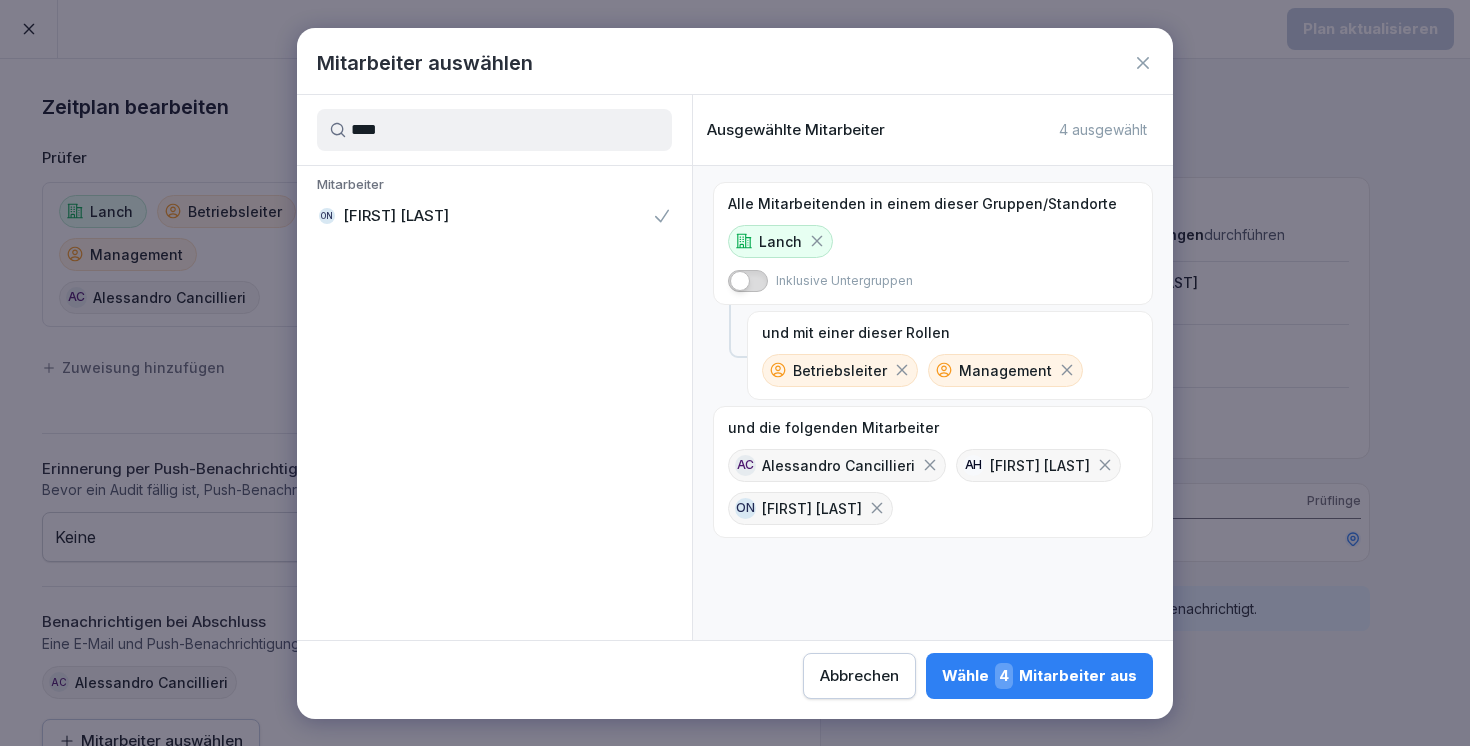 click on "****" at bounding box center (494, 130) 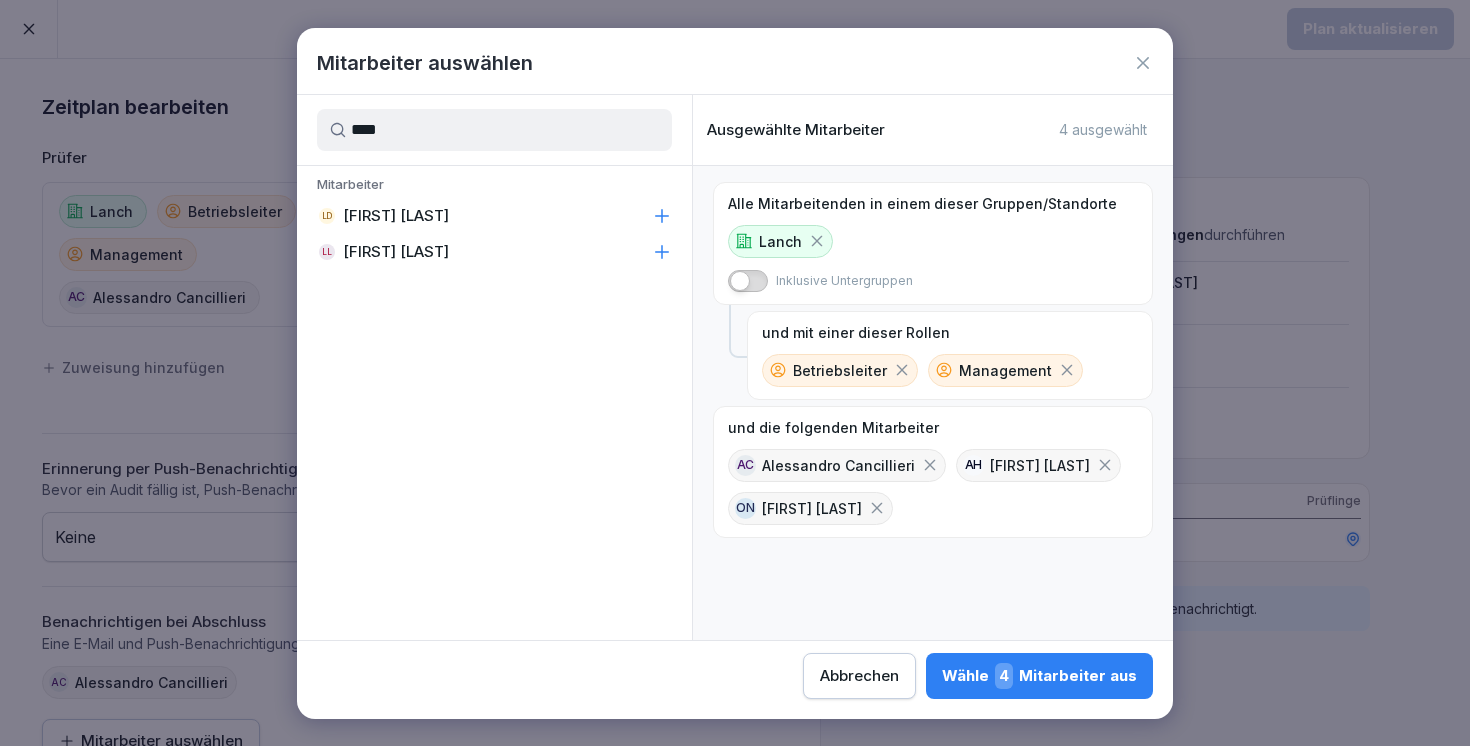 type on "****" 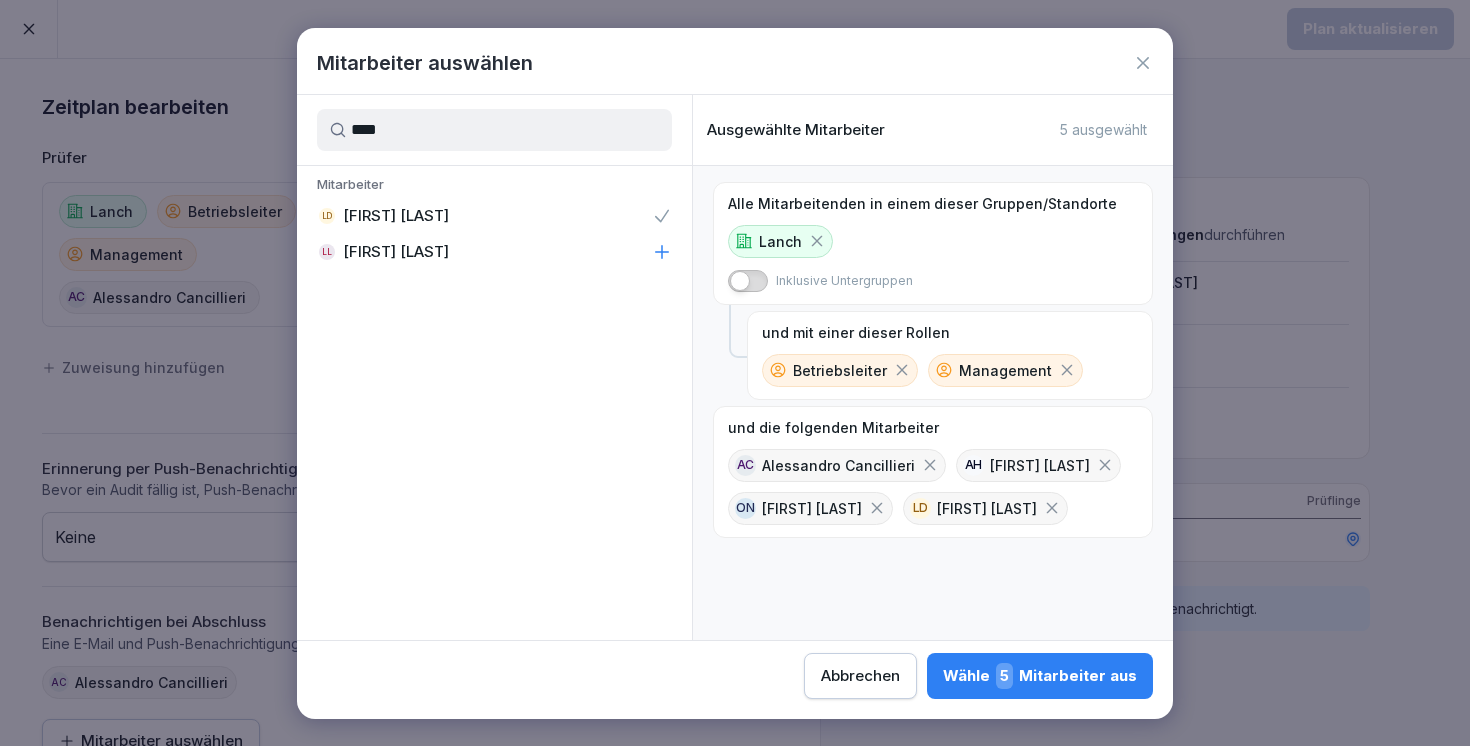 click on "Wähle  5  Mitarbeiter aus" at bounding box center [1040, 676] 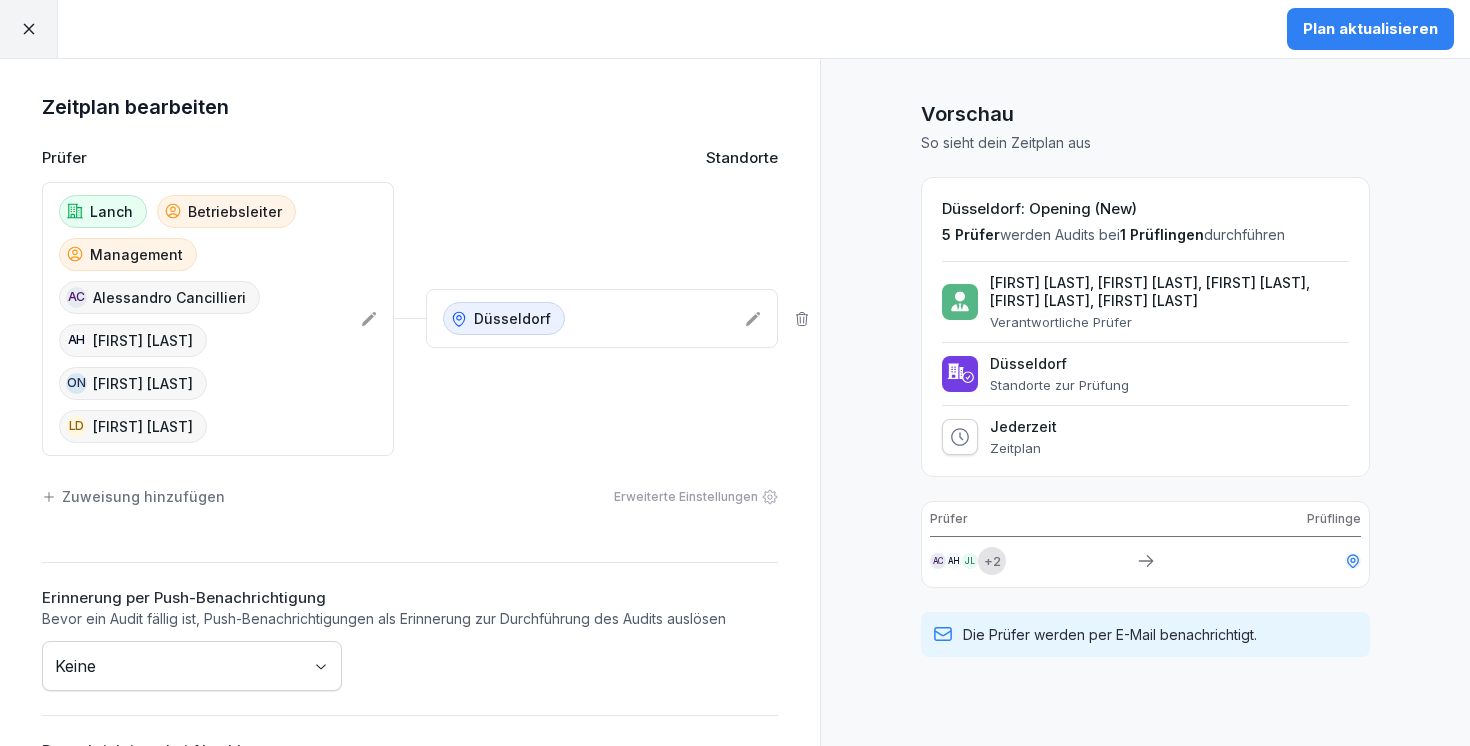 click on "Plan aktualisieren" at bounding box center [1370, 29] 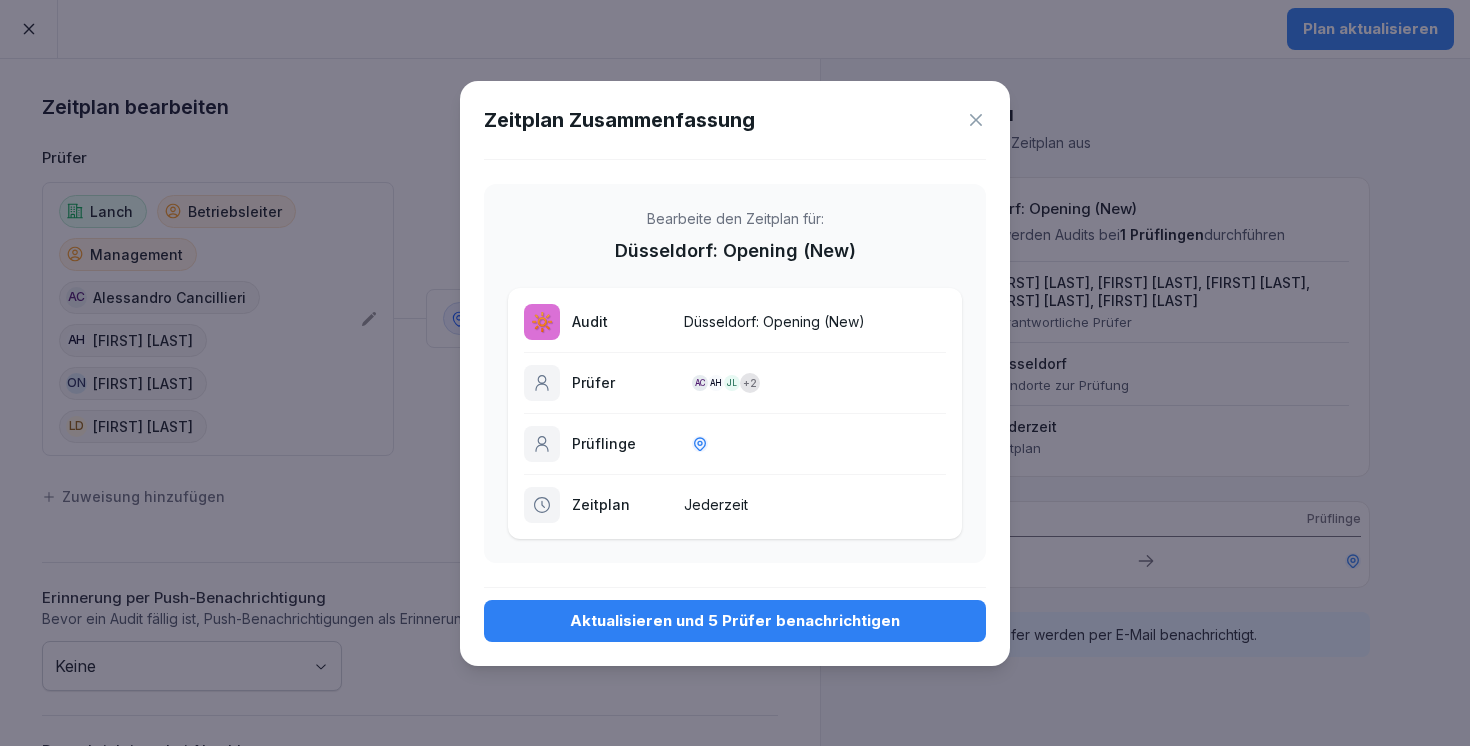 click on "Aktualisieren und 5 Prüfer benachrichtigen" at bounding box center [735, 621] 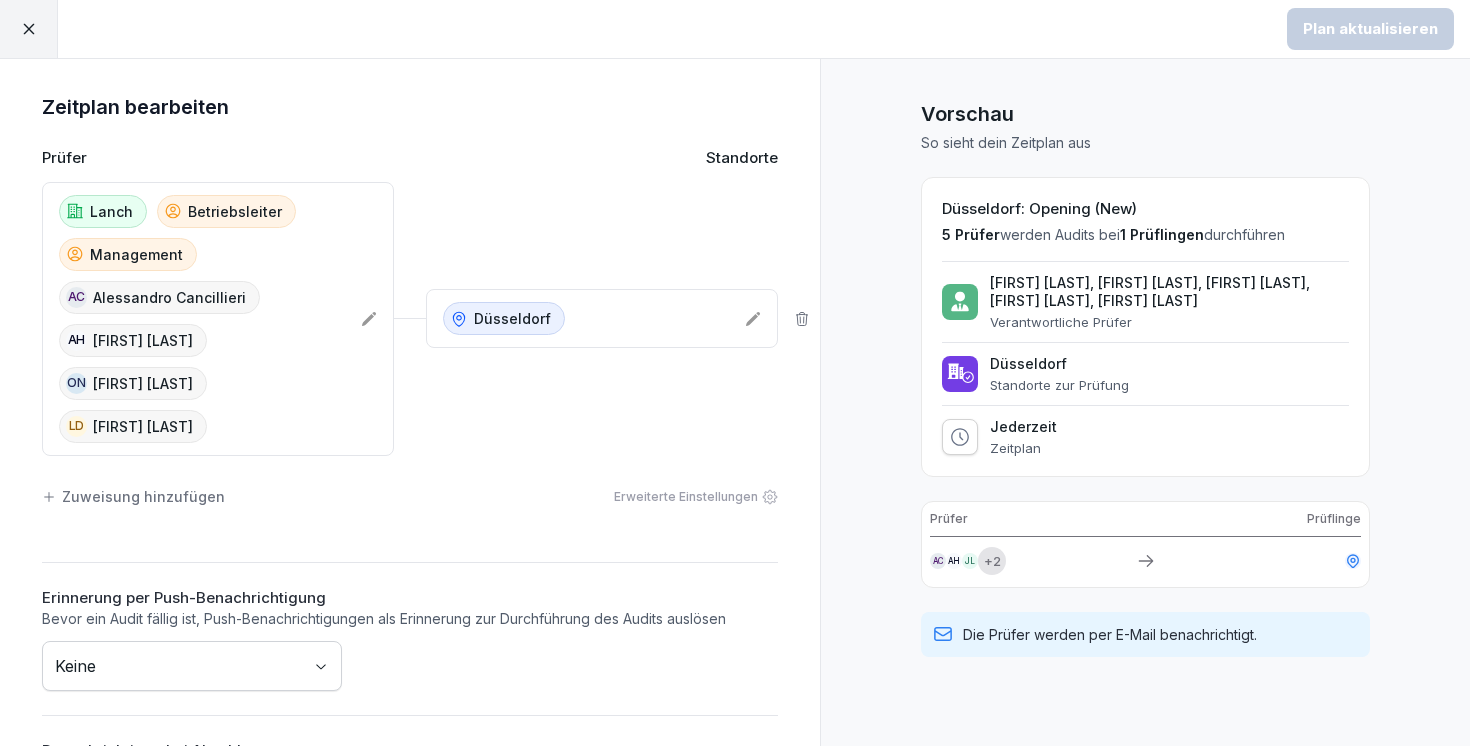 click at bounding box center (29, 29) 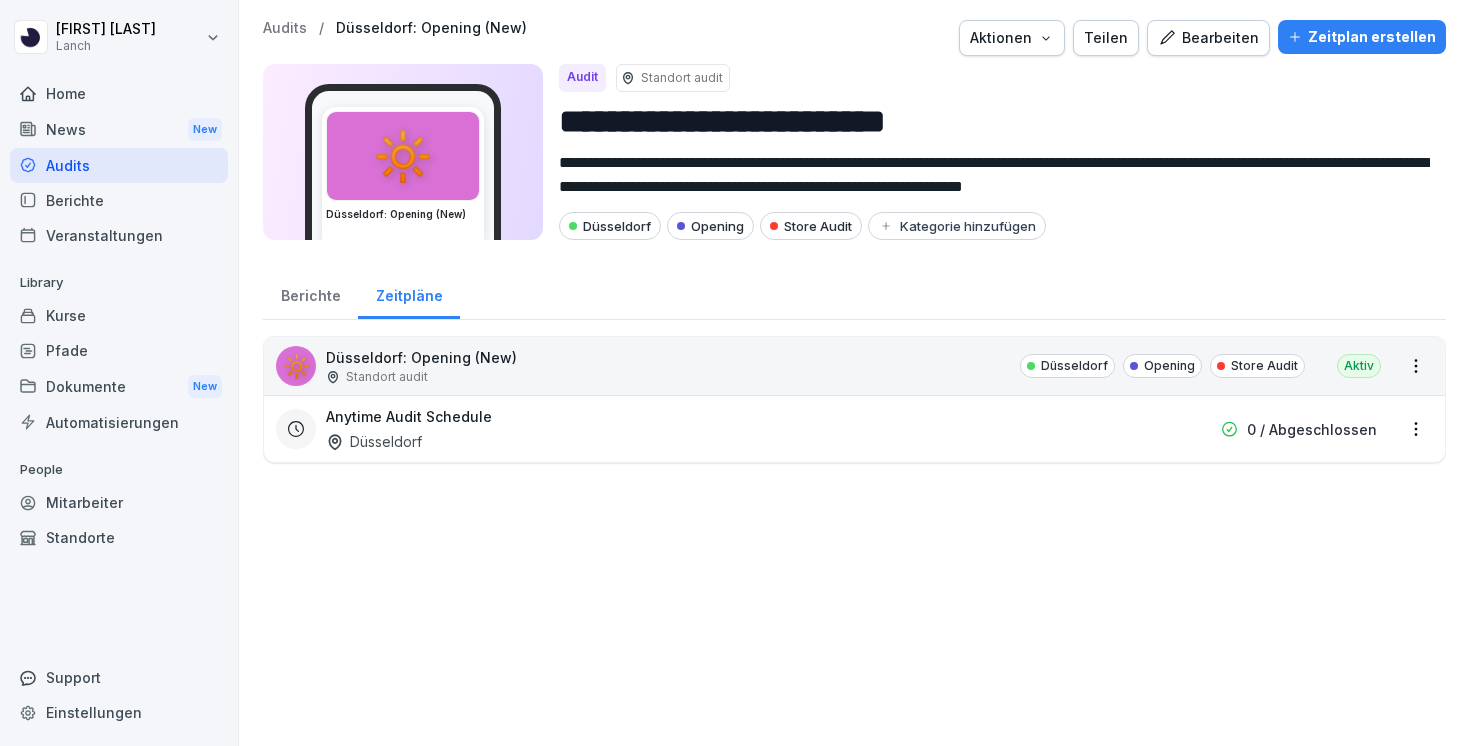 click on "Audits" at bounding box center (119, 165) 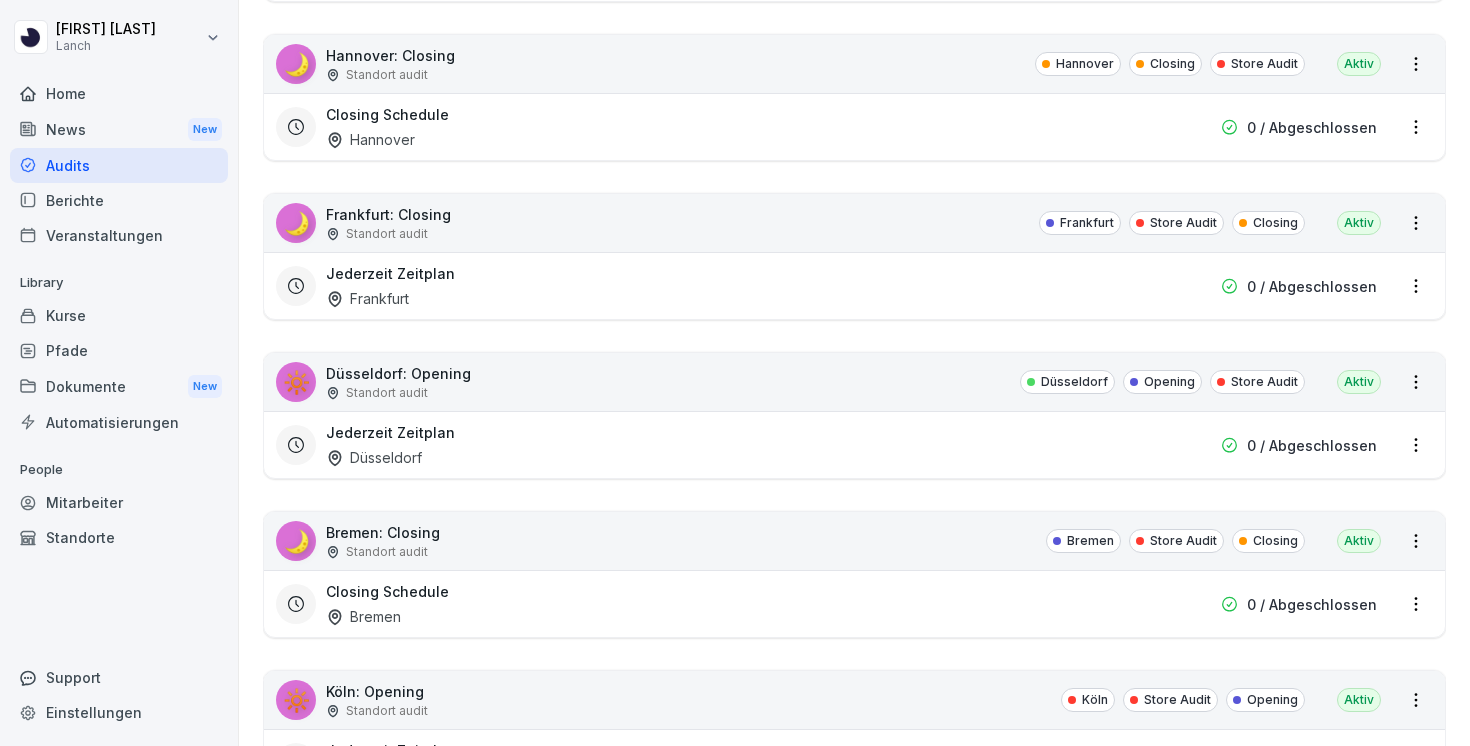 scroll, scrollTop: 2577, scrollLeft: 0, axis: vertical 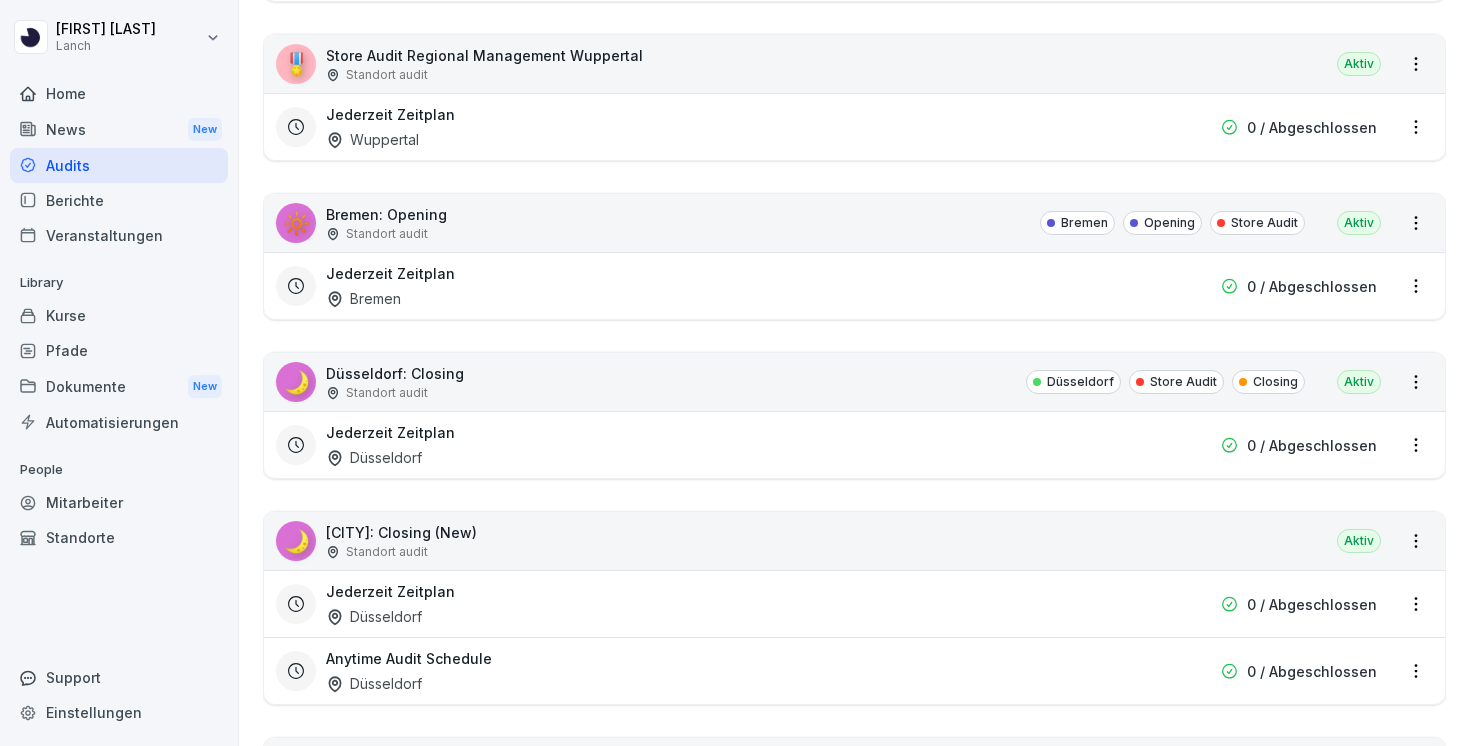 click on "[CITY]: Closing (New)" at bounding box center [401, 532] 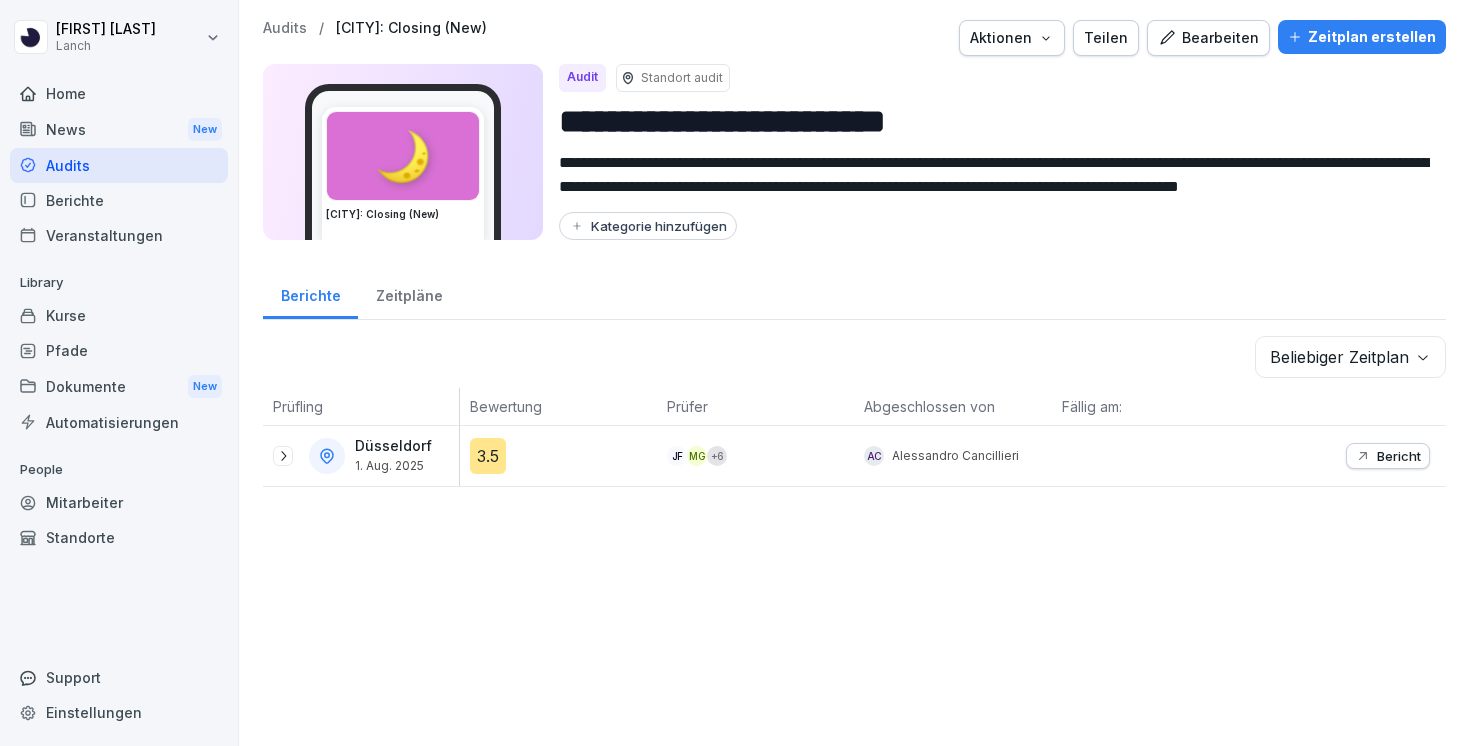 scroll, scrollTop: 0, scrollLeft: 0, axis: both 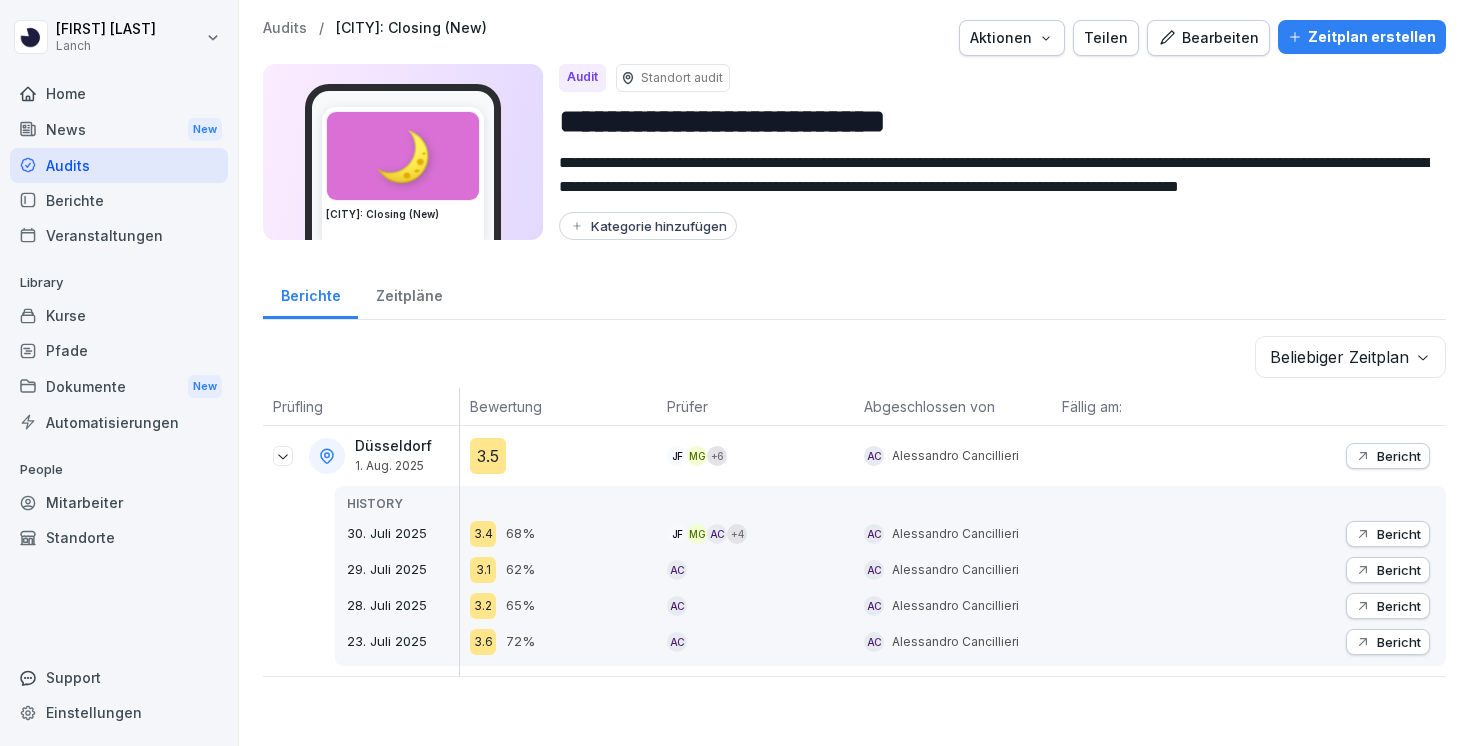 click on "Bericht Bericht Bericht Bericht Bericht" at bounding box center (1347, 551) 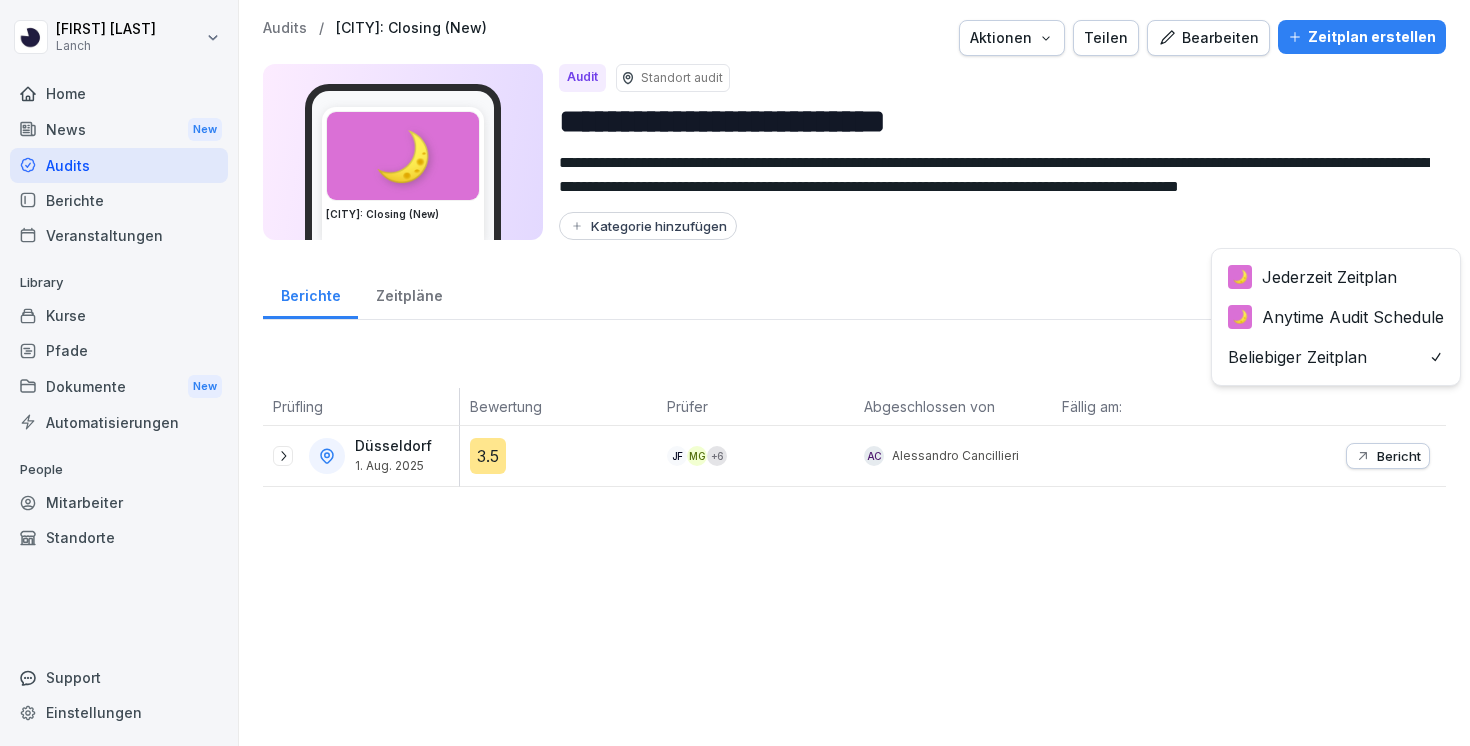 click on "**********" at bounding box center (735, 373) 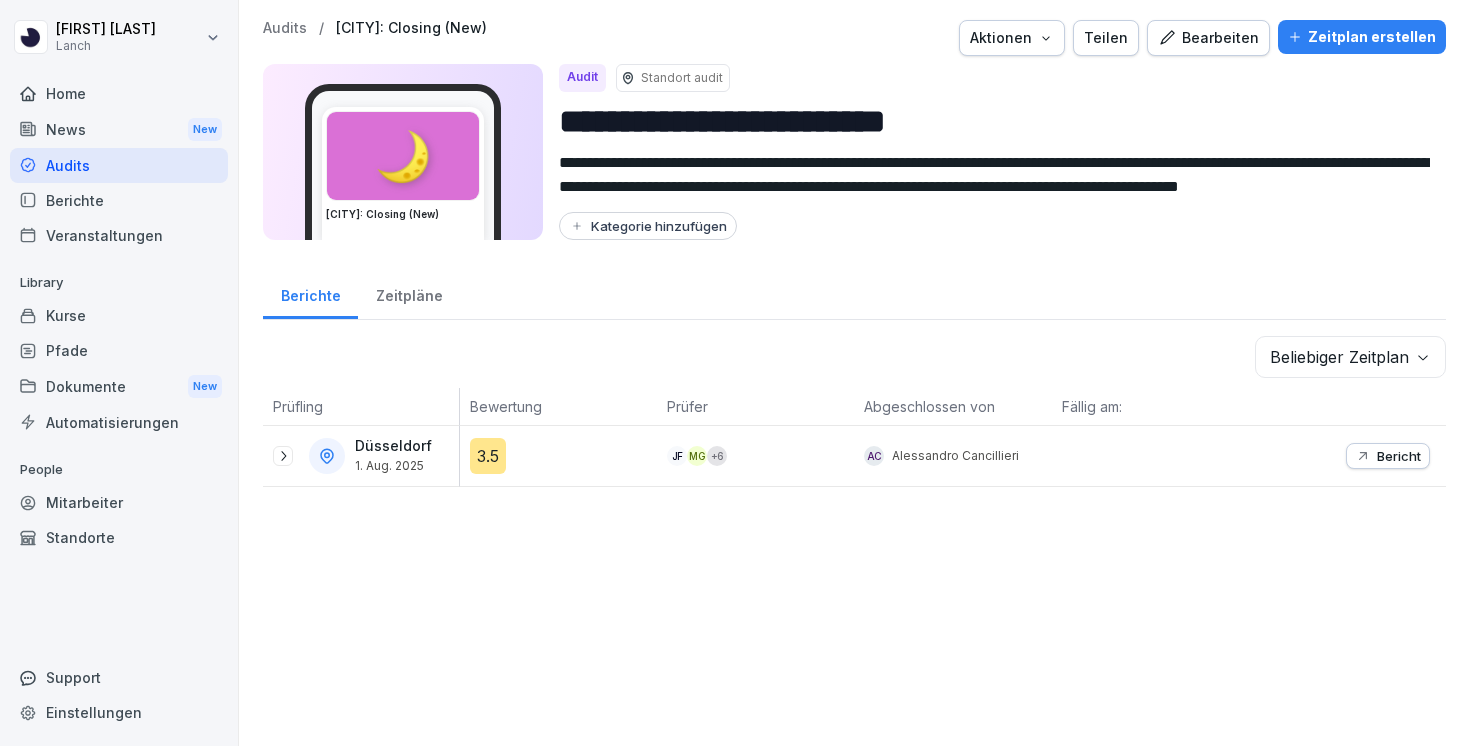 click on "Bearbeiten" at bounding box center (1208, 38) 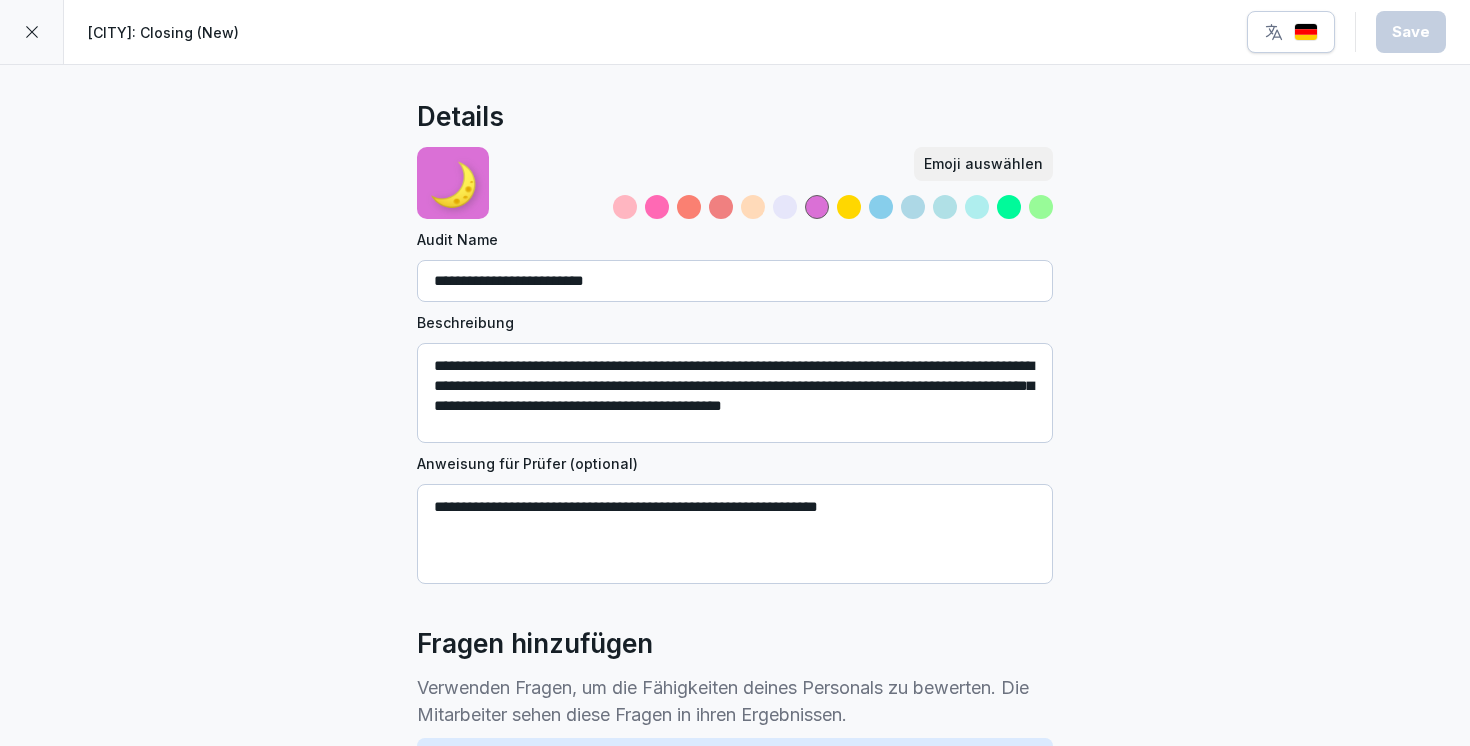 click at bounding box center (32, 32) 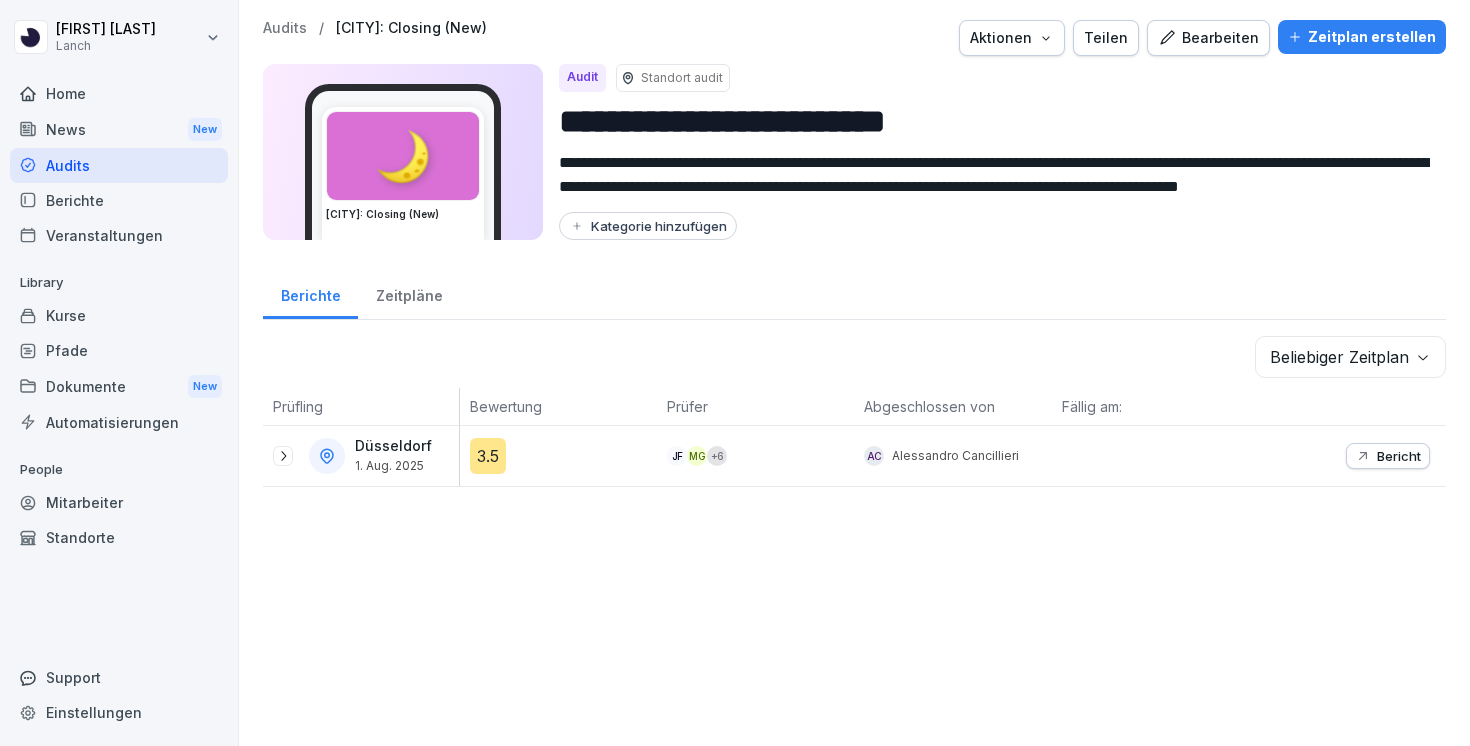 click on "AC [FIRST] [LAST]" at bounding box center (952, 456) 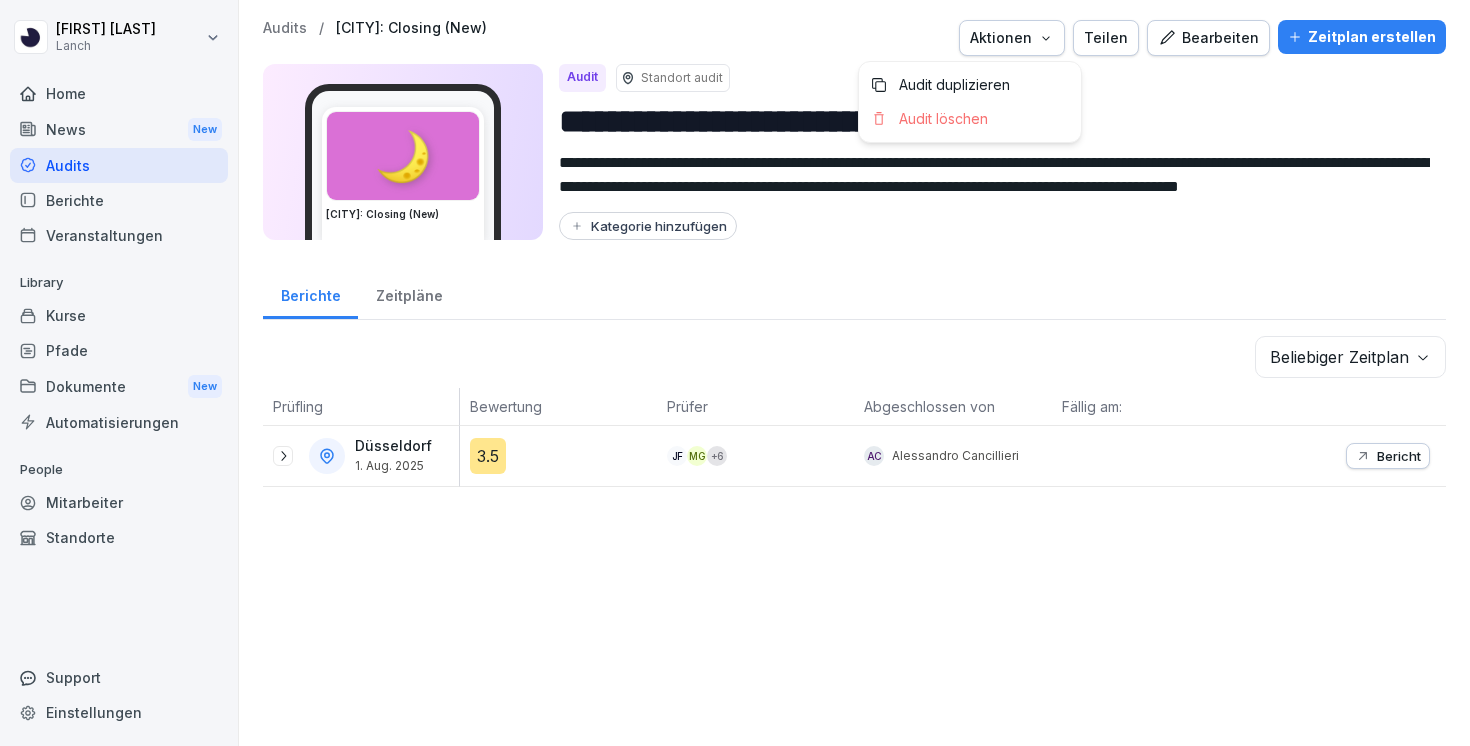 click on "Aktionen" at bounding box center (1012, 38) 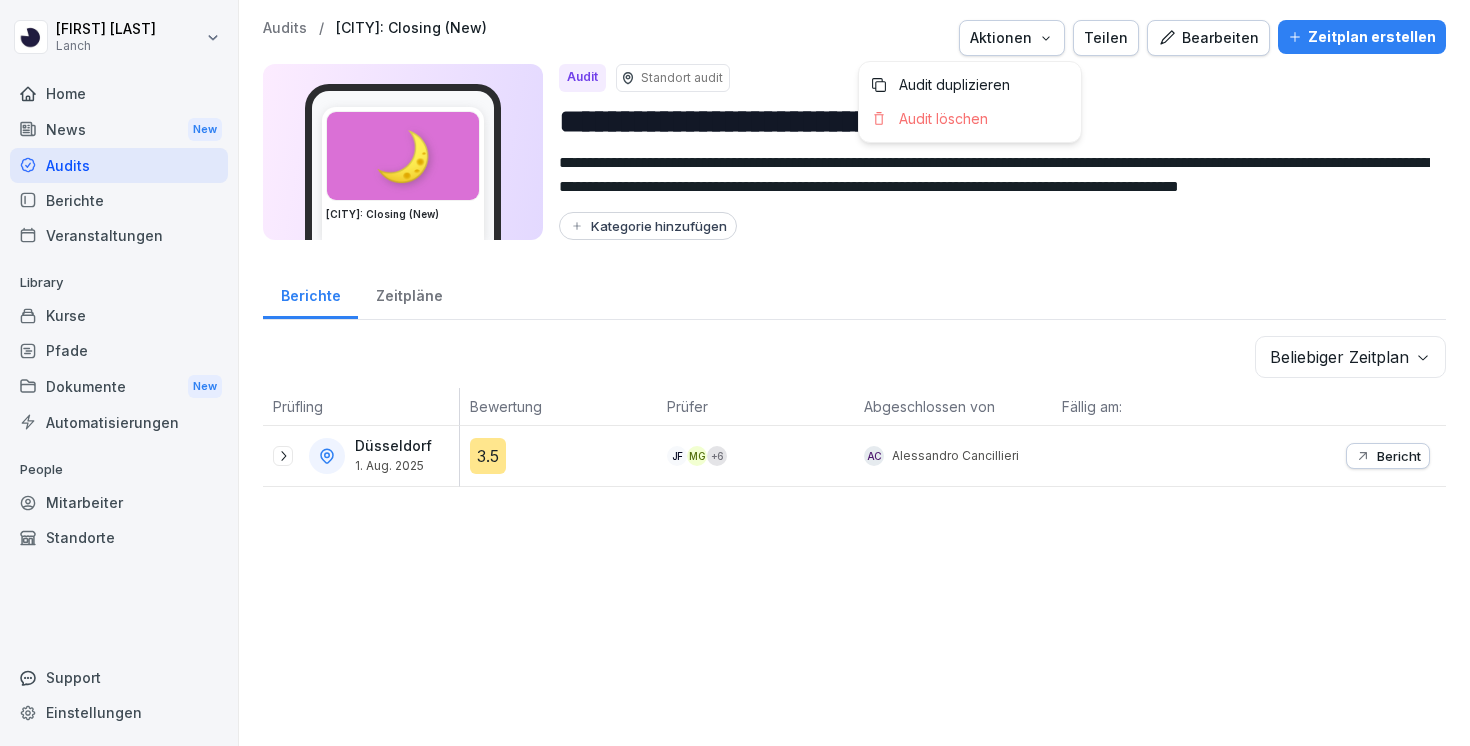 click on "**********" at bounding box center [735, 373] 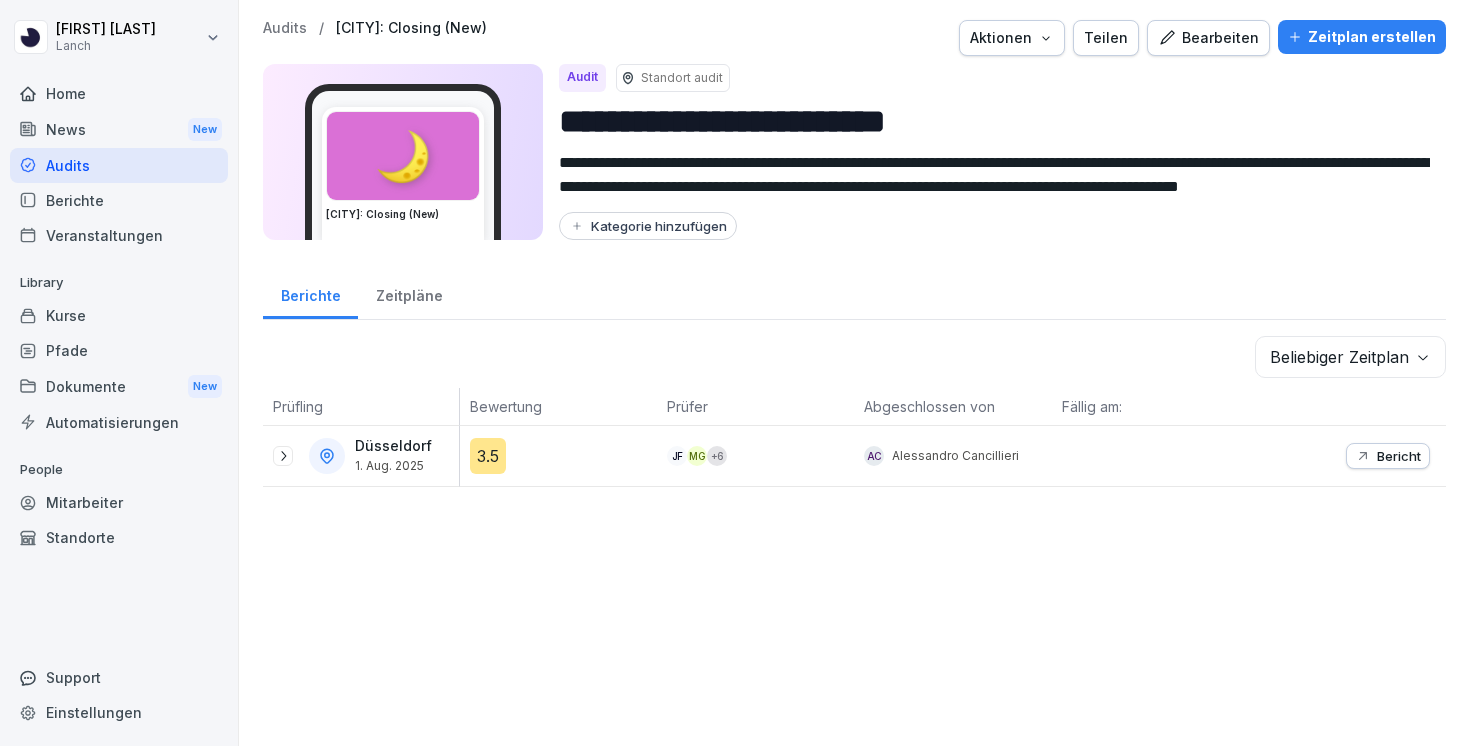click 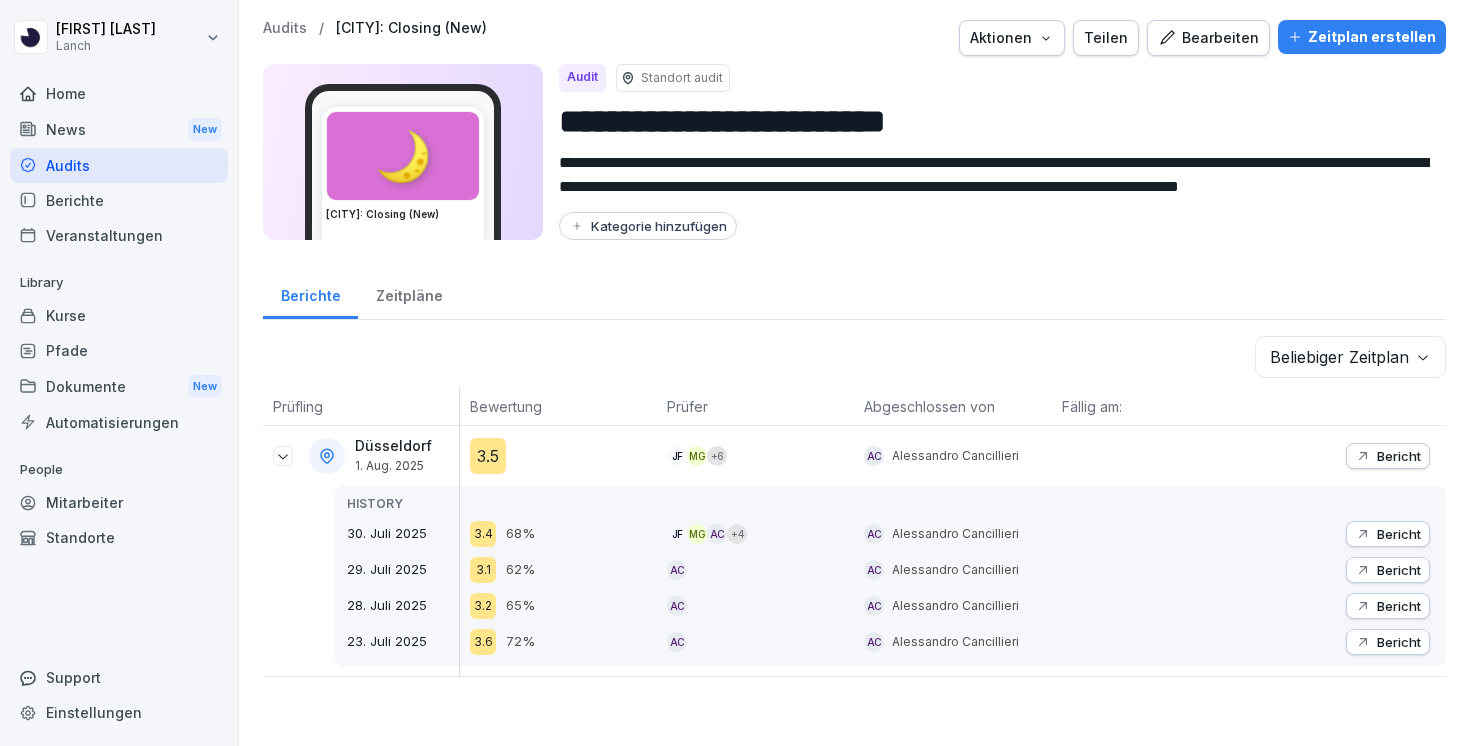 click on "3.5" at bounding box center [488, 456] 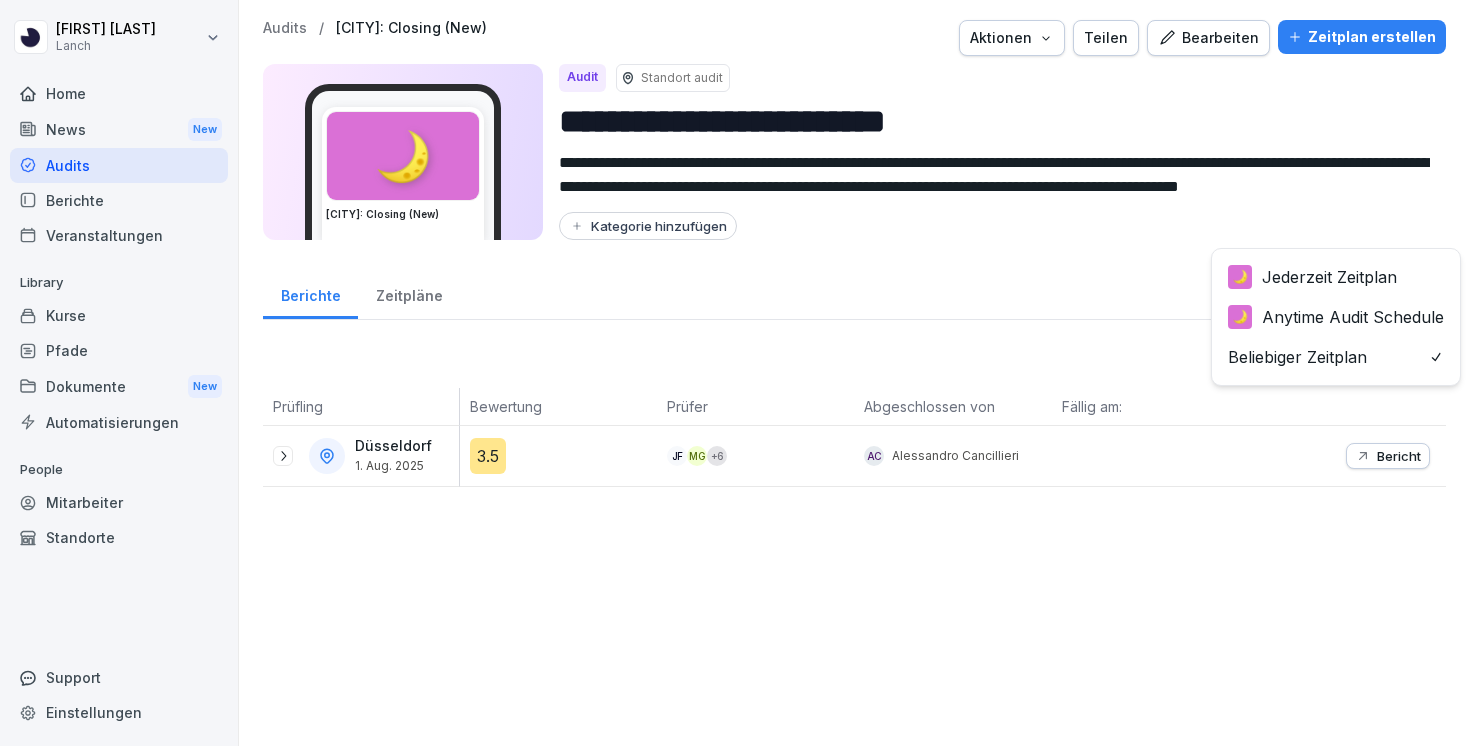 click on "**********" at bounding box center [735, 373] 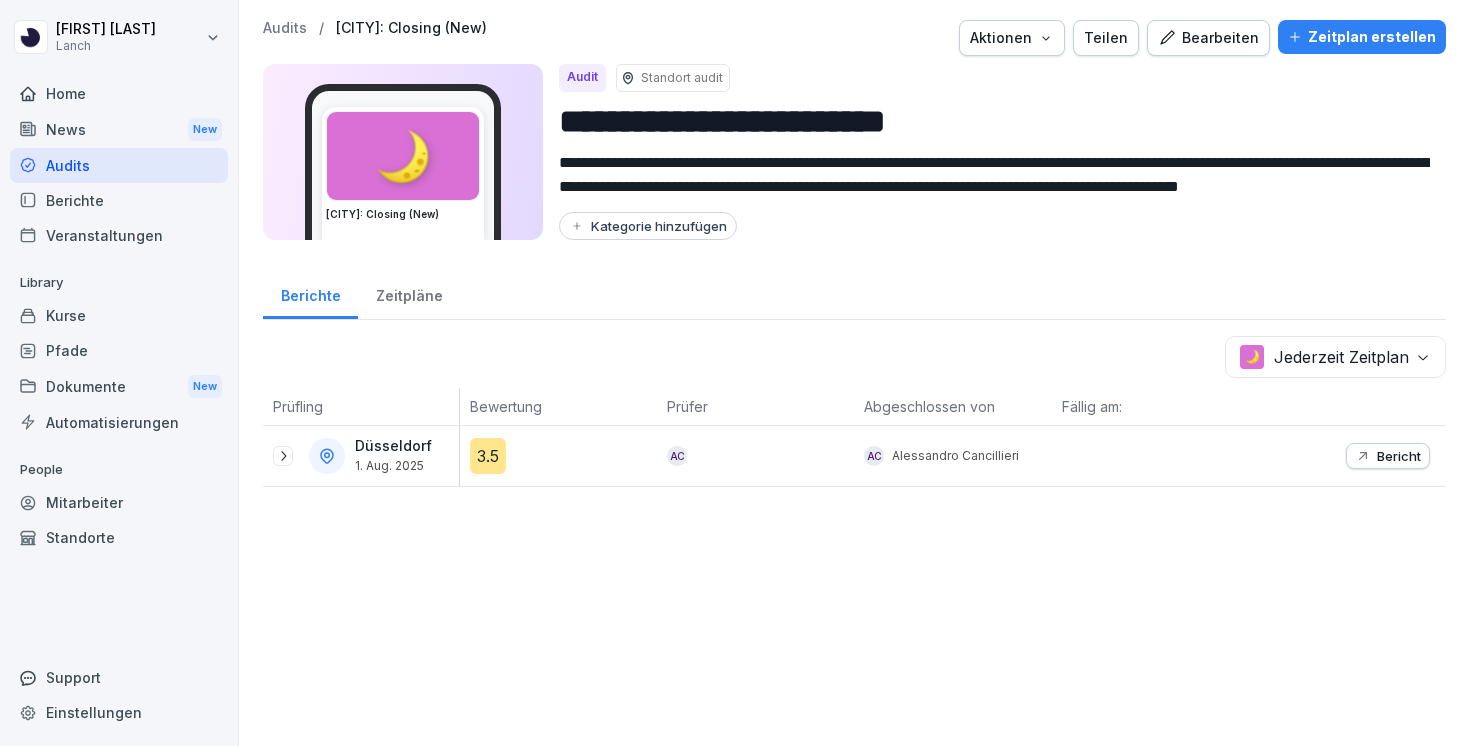 click 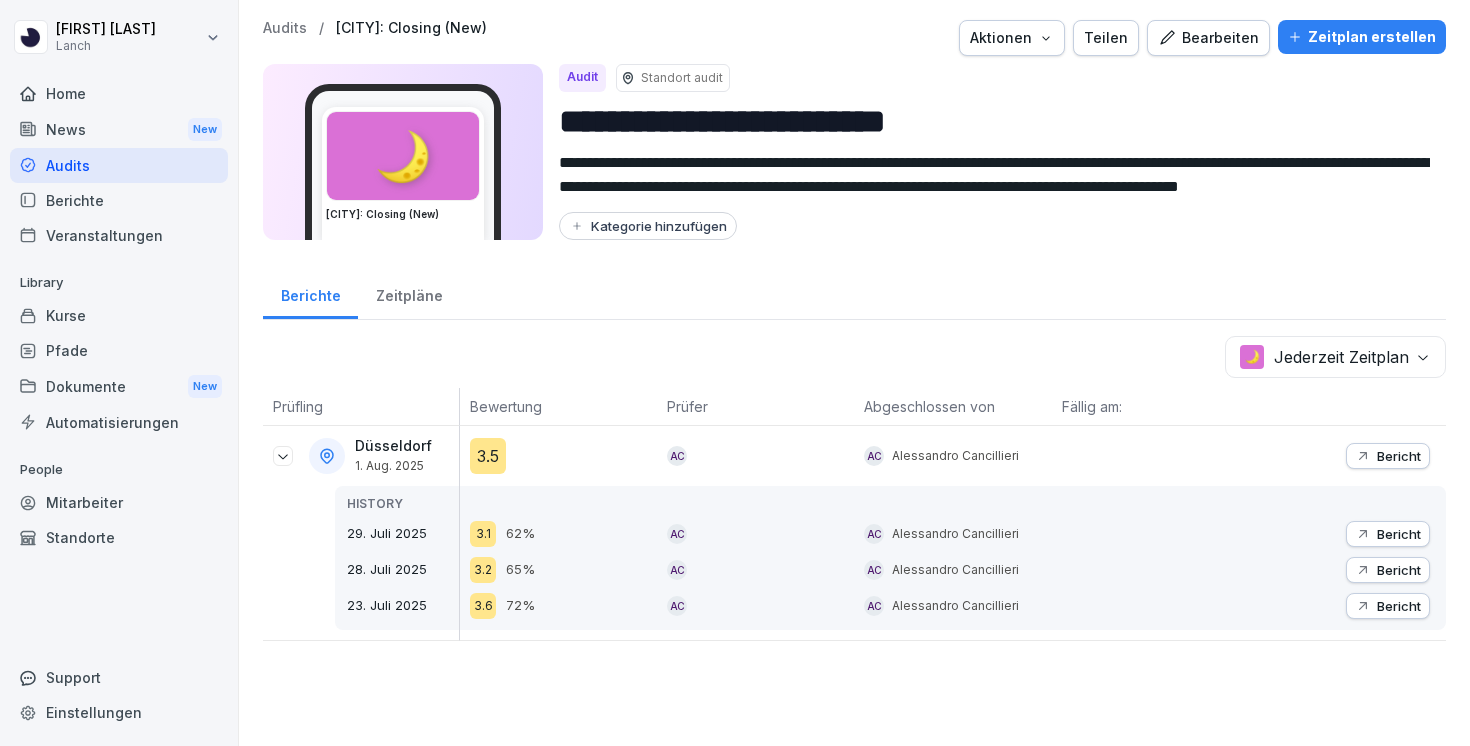 click on "**********" at bounding box center (735, 373) 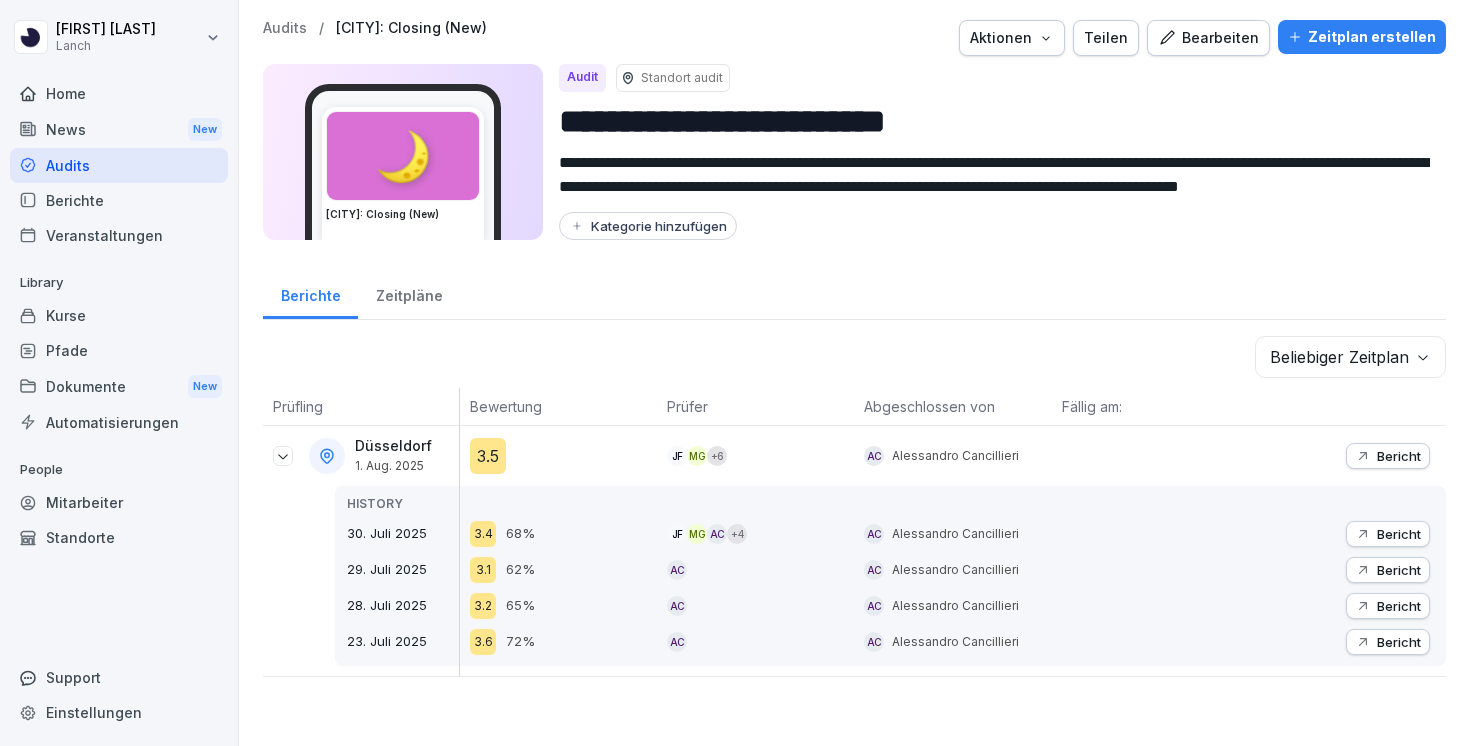 click on "JF" at bounding box center [677, 456] 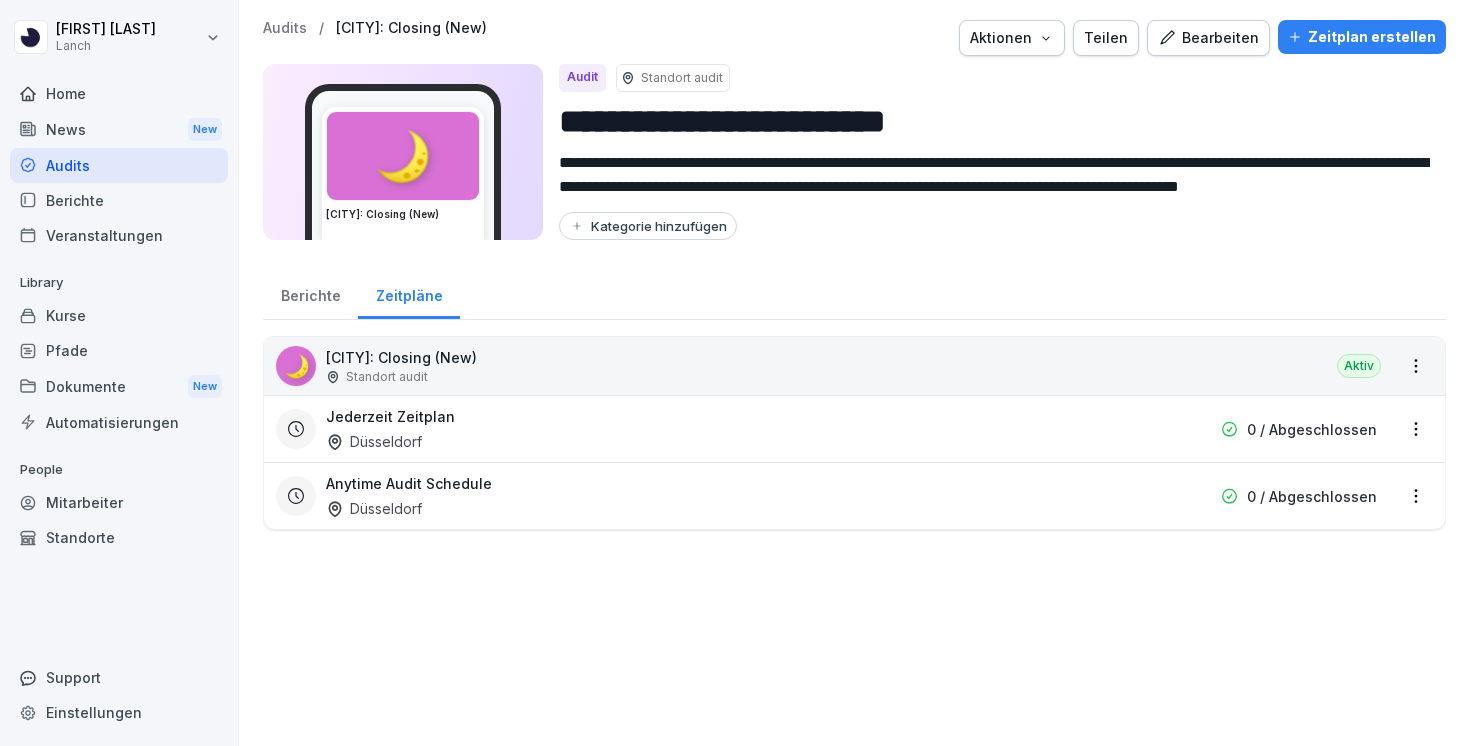 click on "**********" at bounding box center (735, 373) 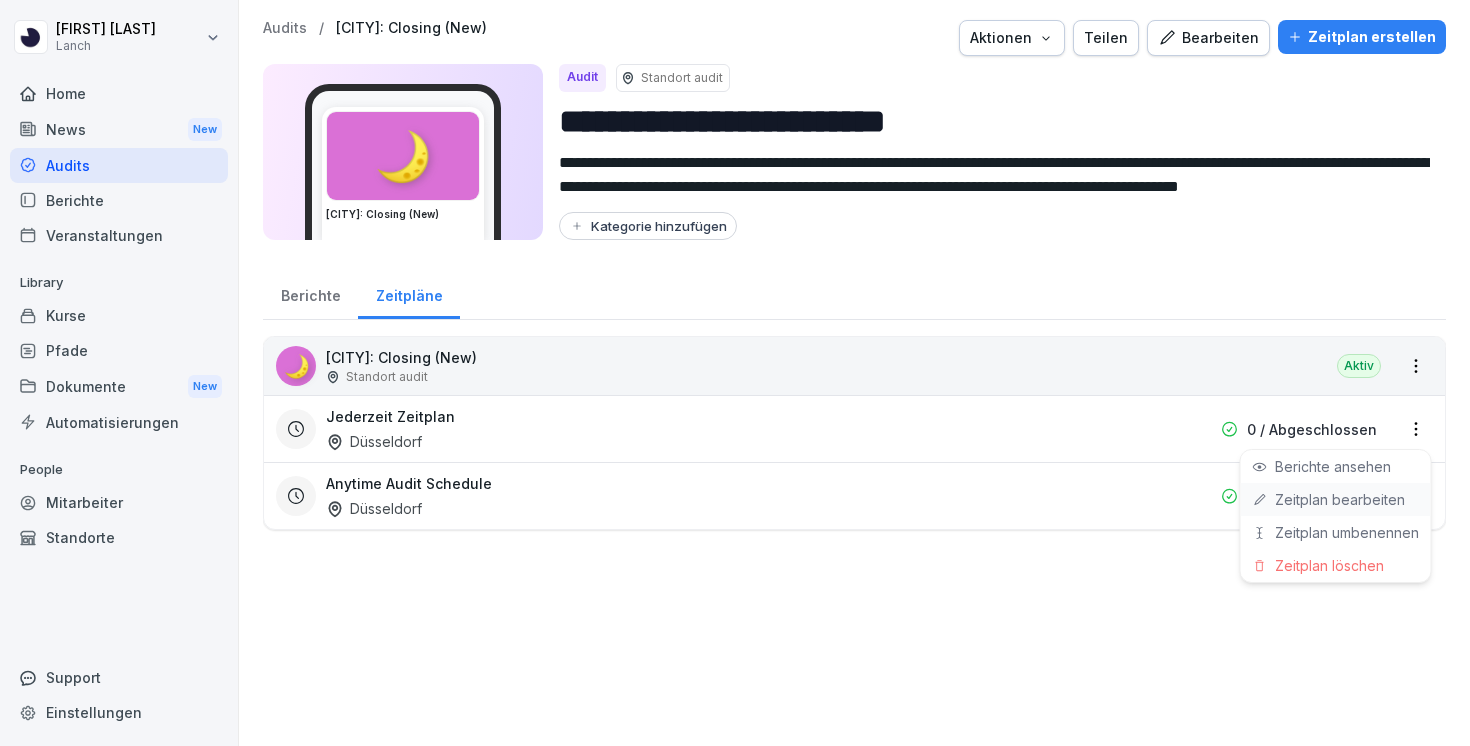 click on "Zeitplan bearbeiten" at bounding box center (0, 0) 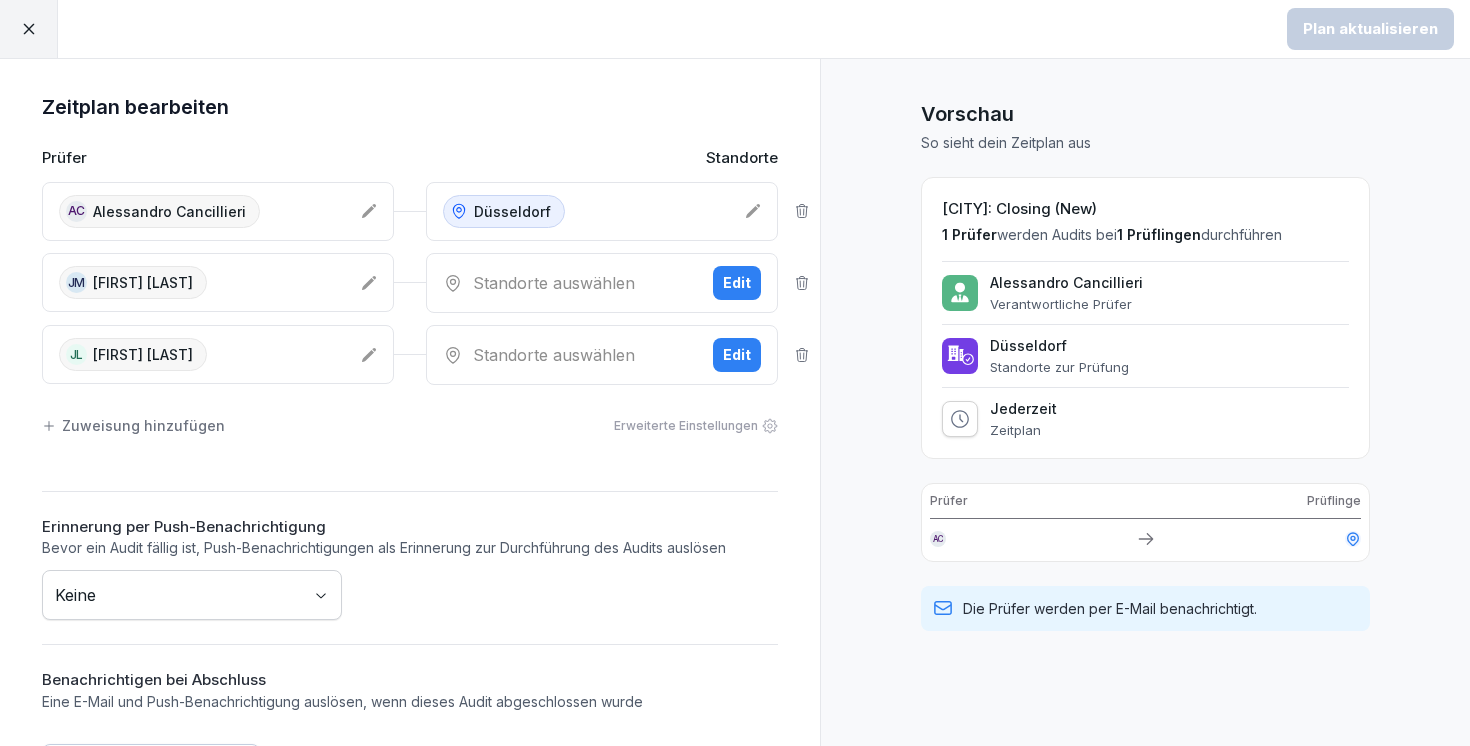 click on "Zuweisung hinzufügen" at bounding box center (133, 425) 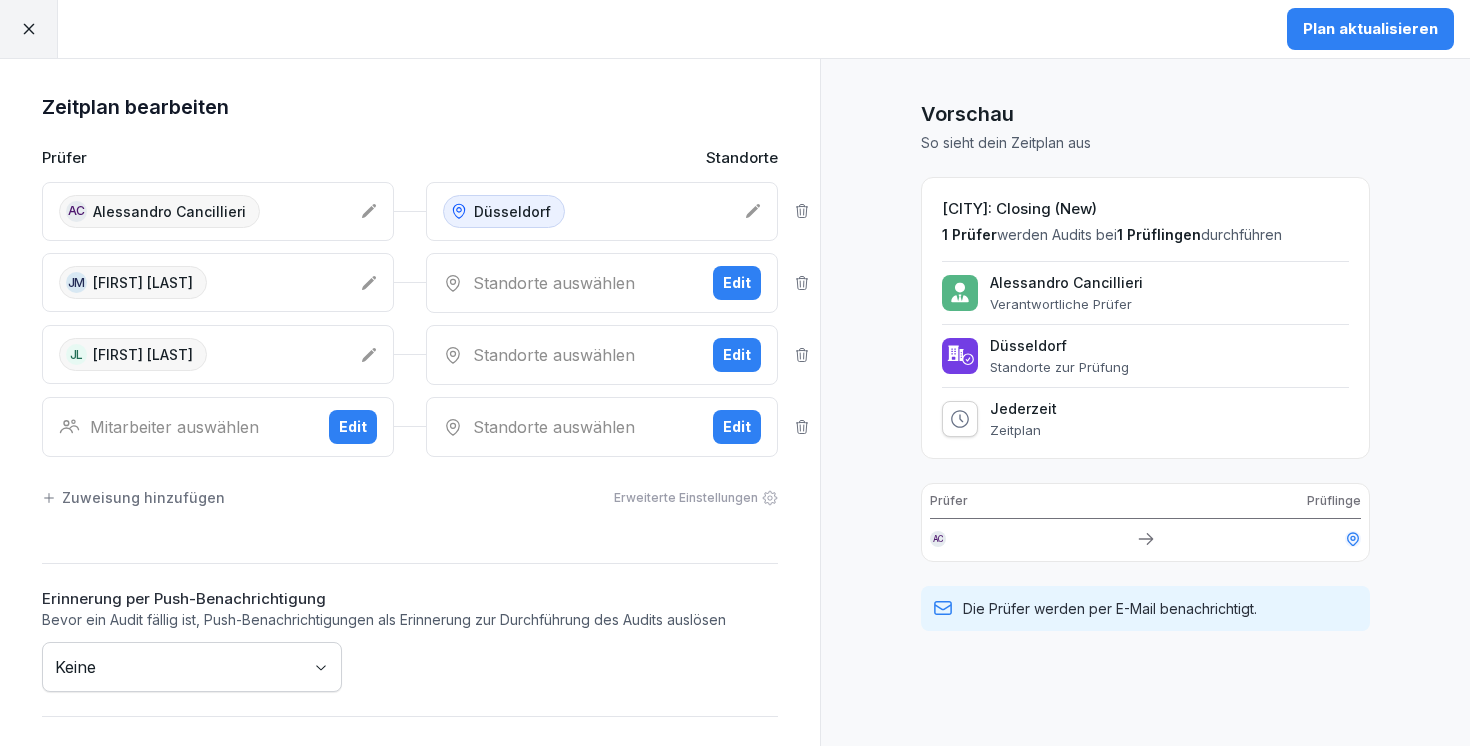 click 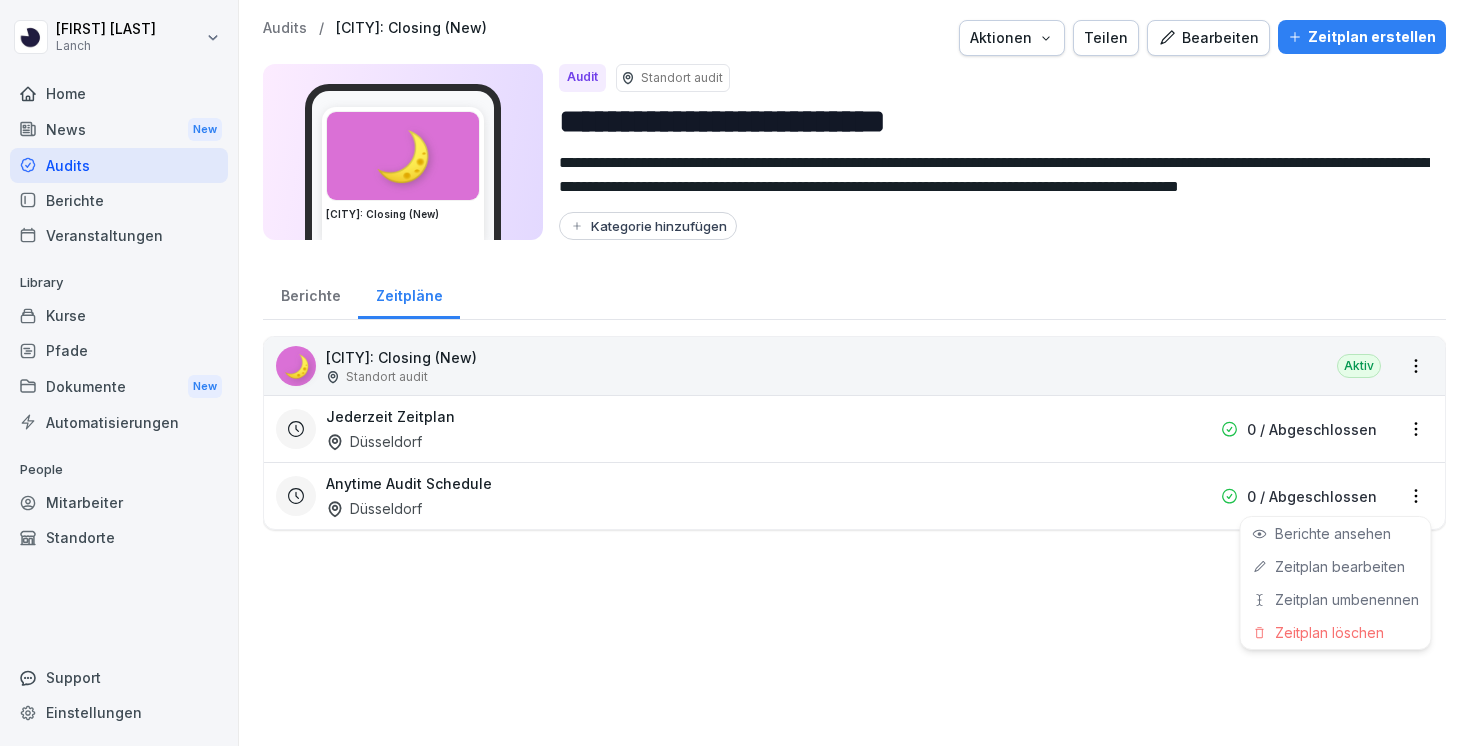 click on "**********" at bounding box center [735, 373] 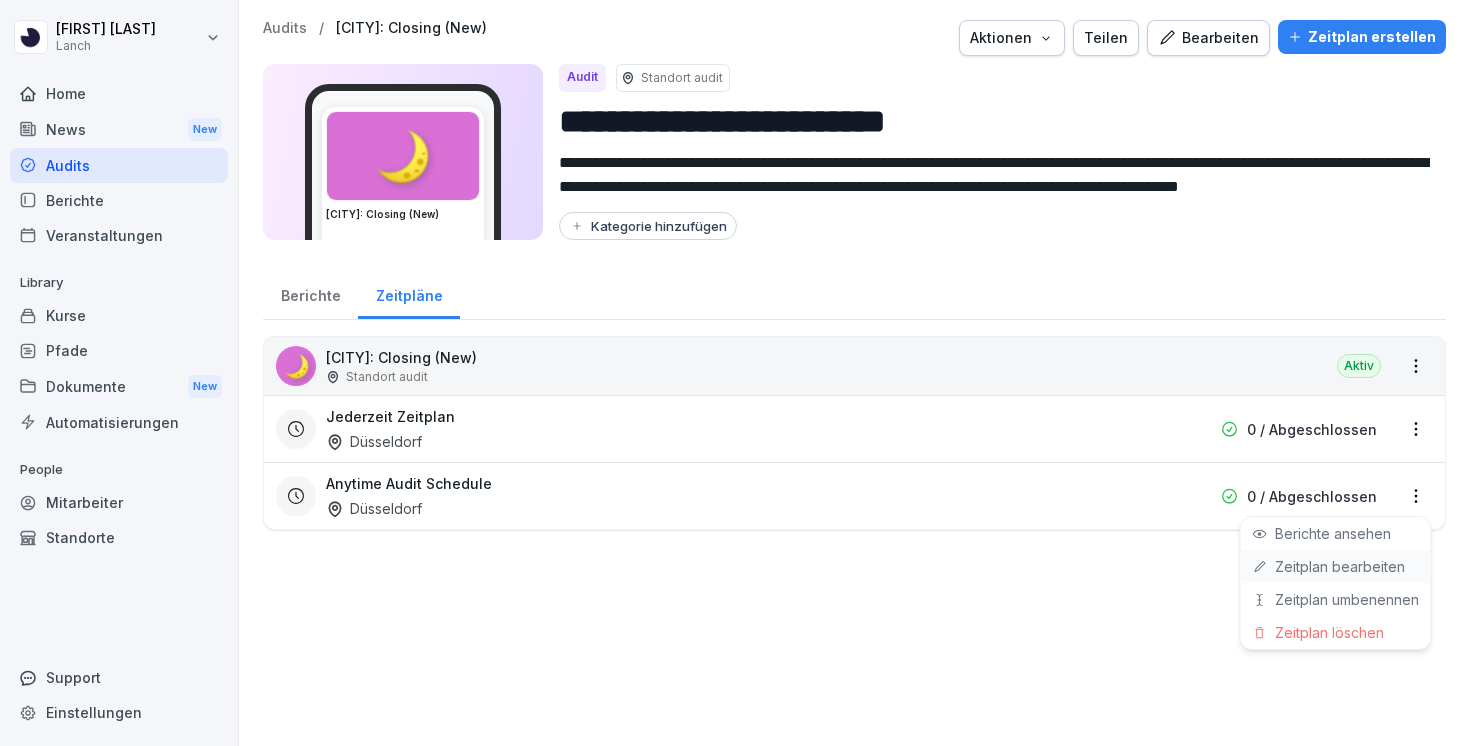 click on "Zeitplan bearbeiten" at bounding box center [0, 0] 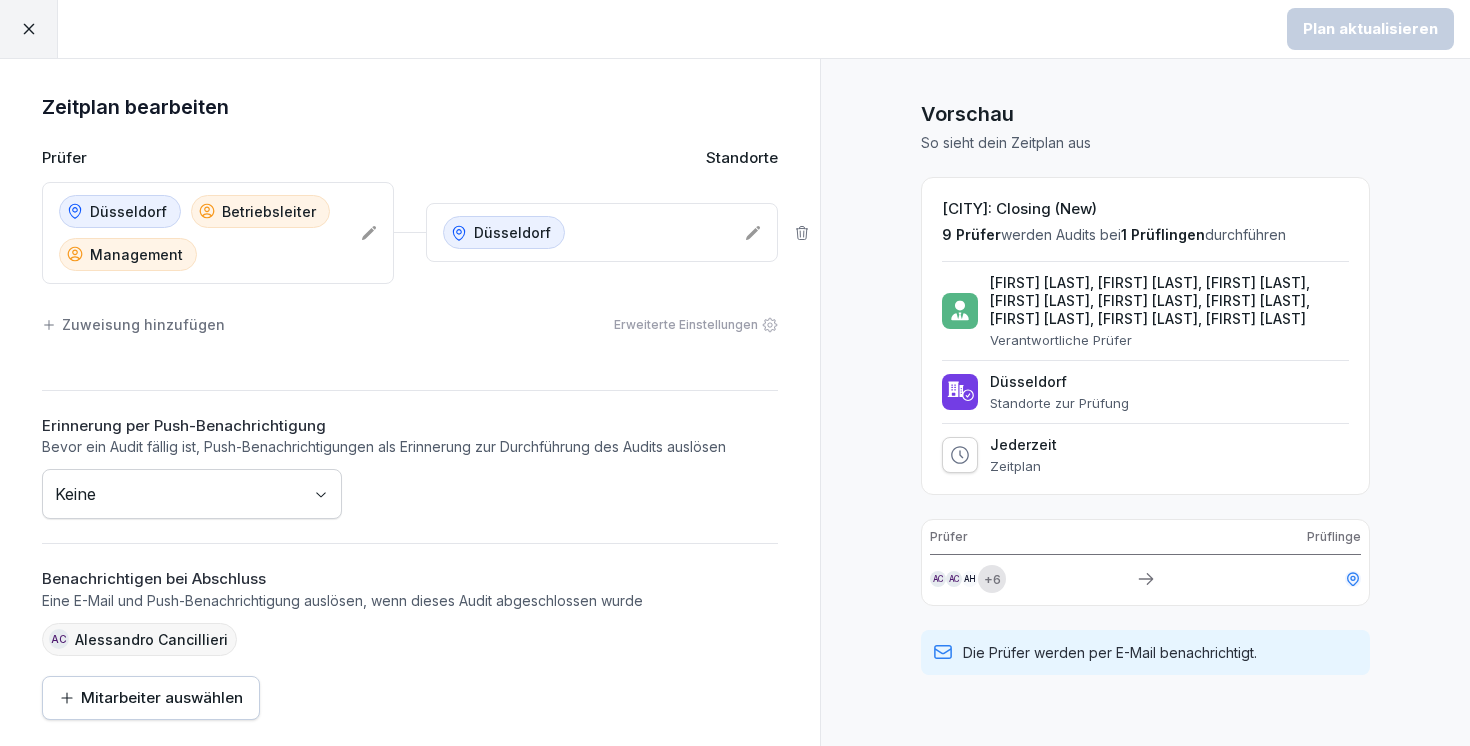 click 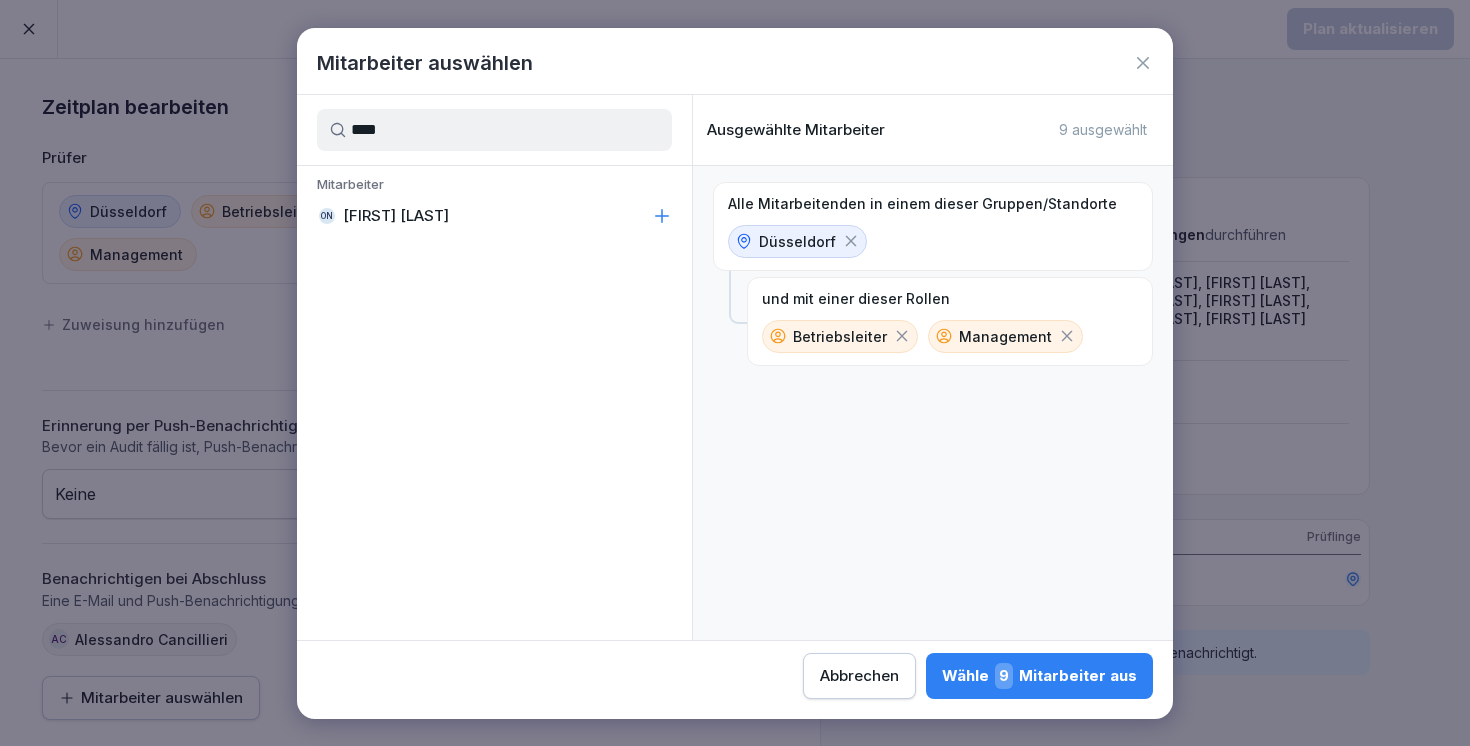 click 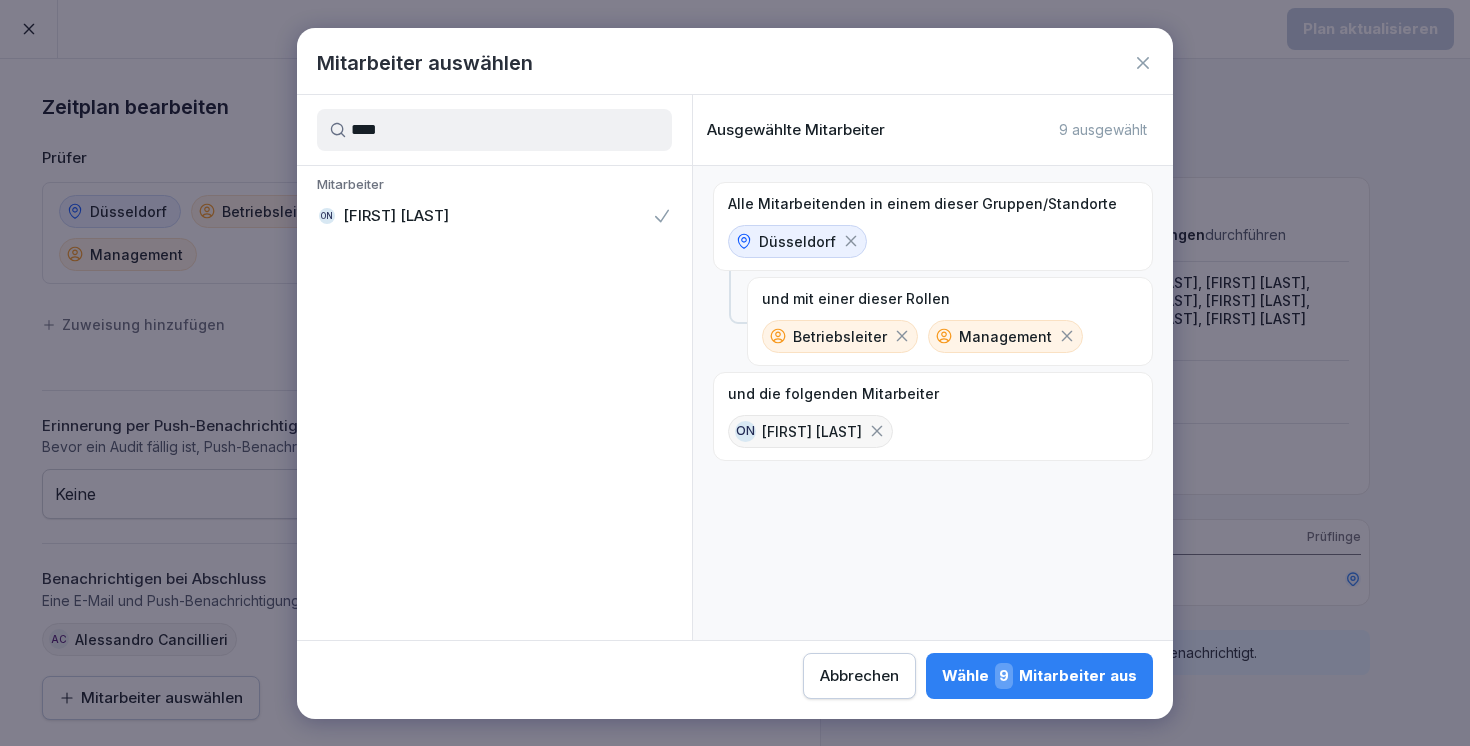 click on "****" at bounding box center [494, 130] 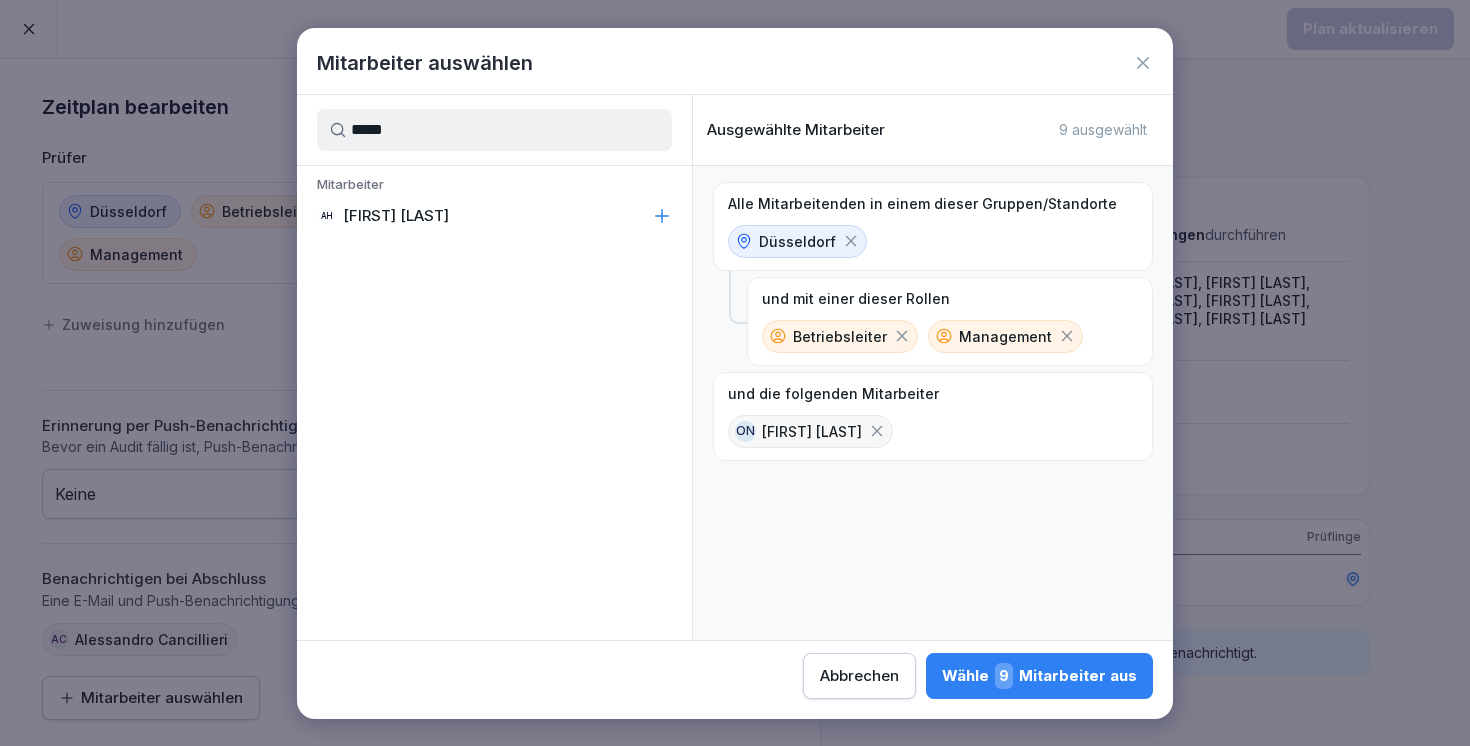 type on "*****" 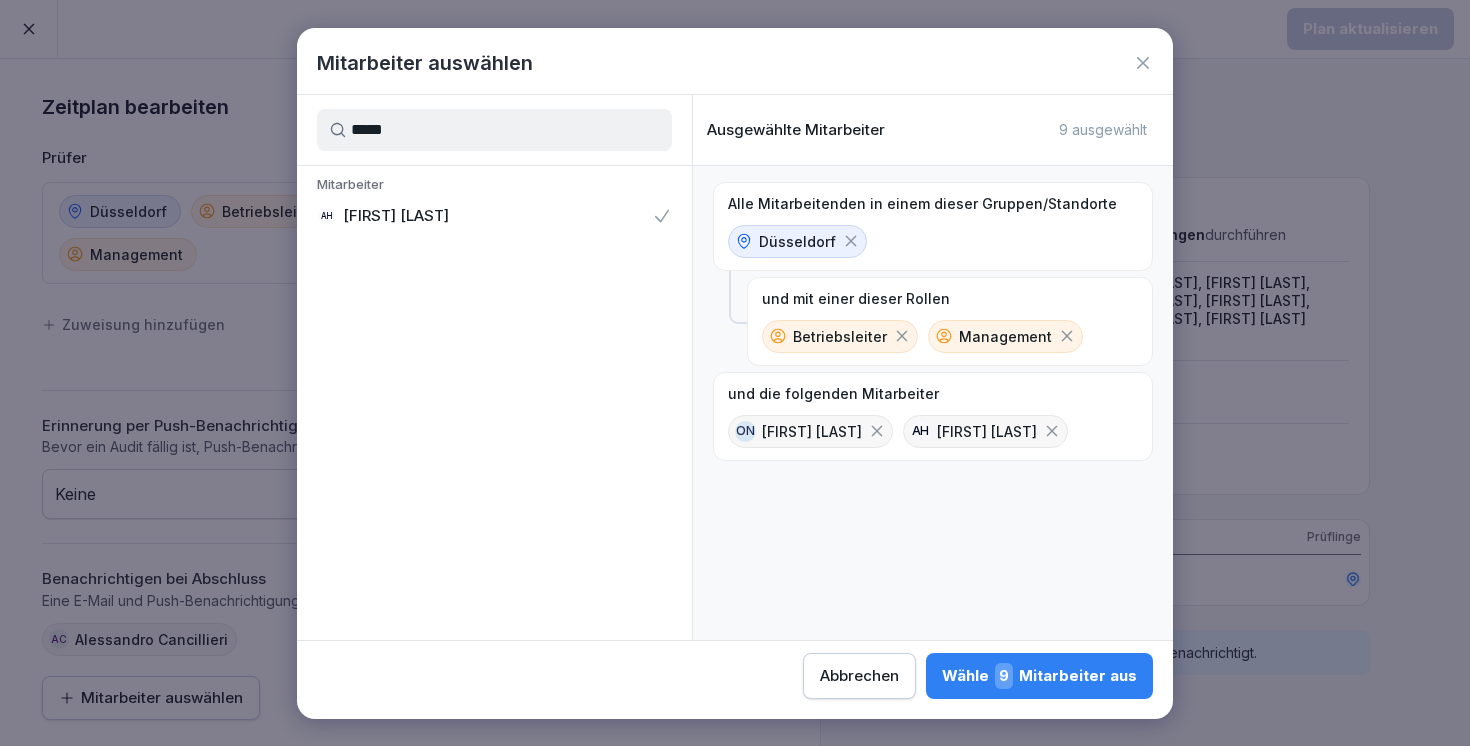 click on "*****" at bounding box center [494, 130] 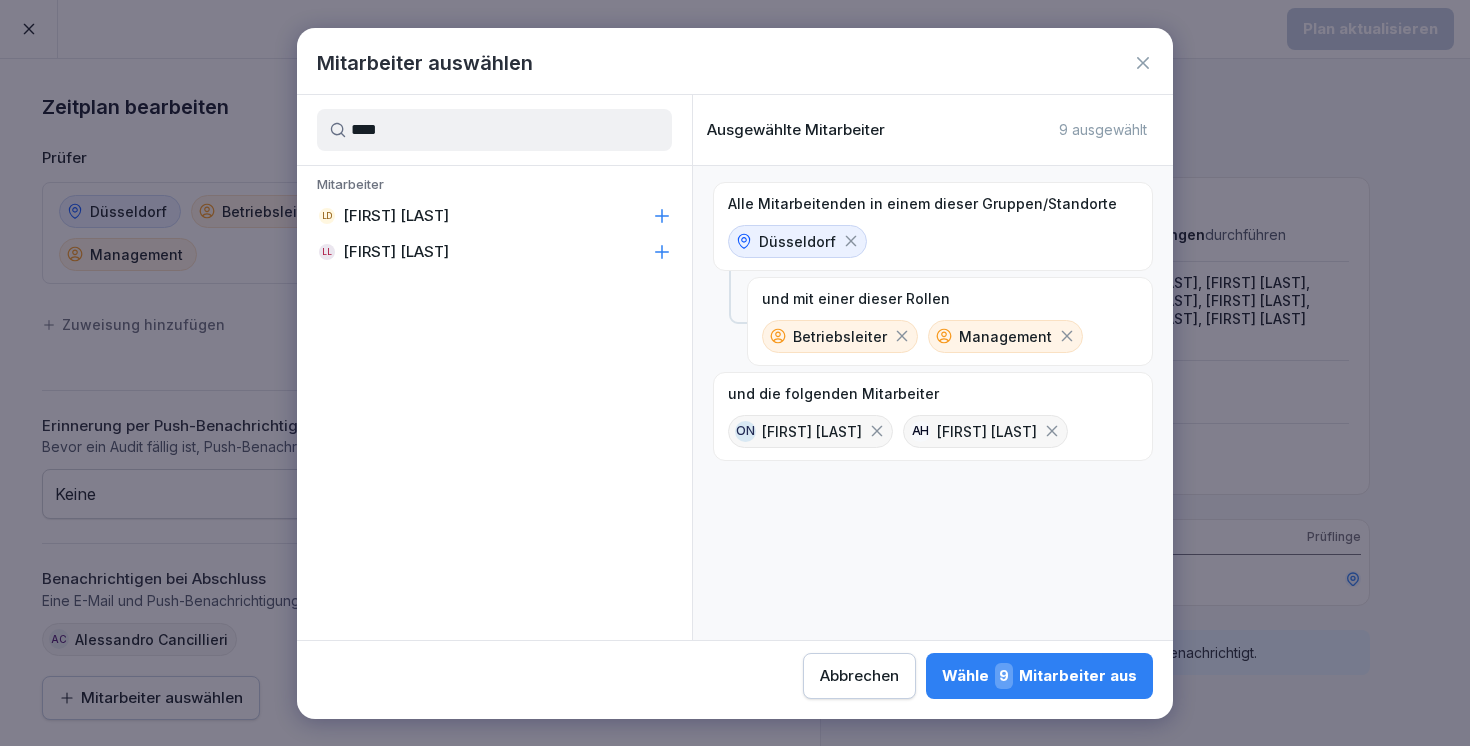 type on "****" 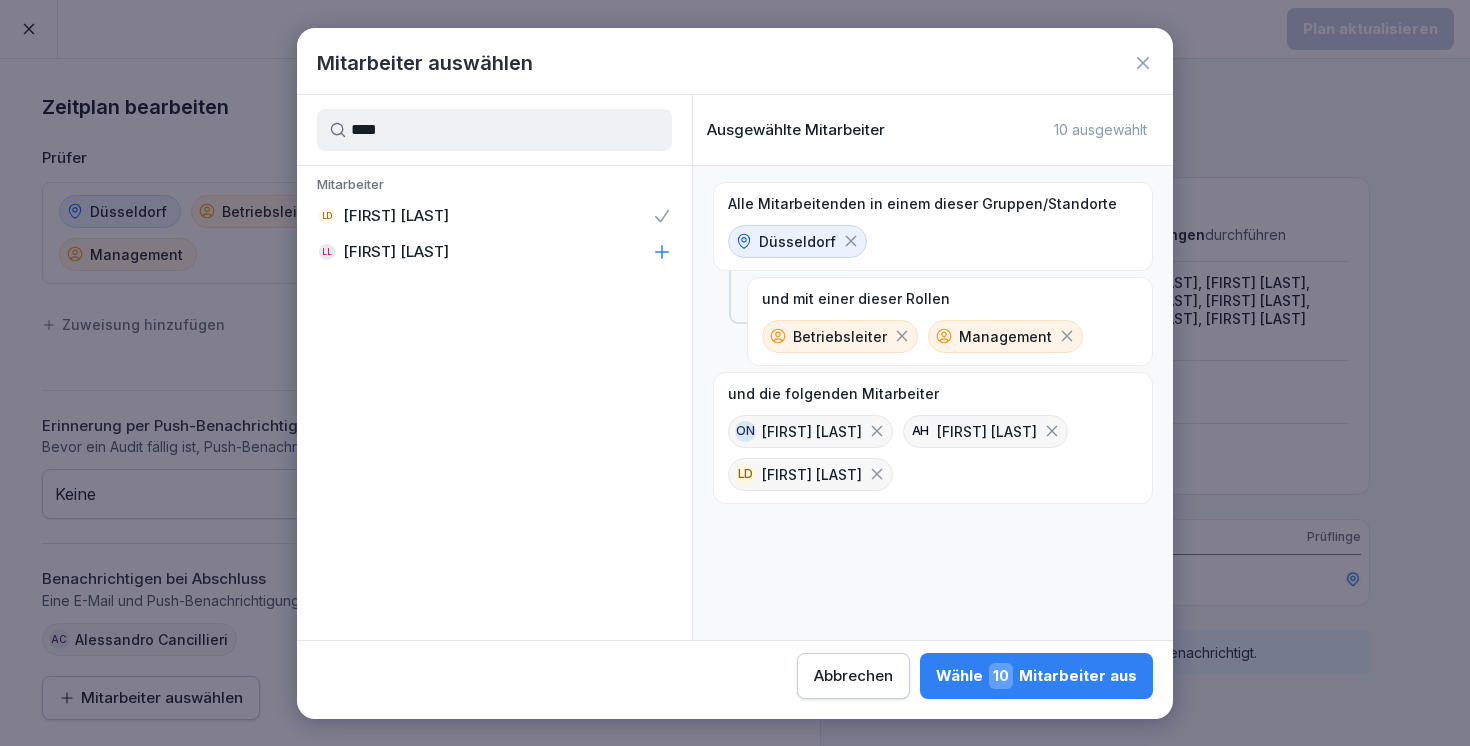 click on "Wähle  10  Mitarbeiter aus" at bounding box center (1036, 676) 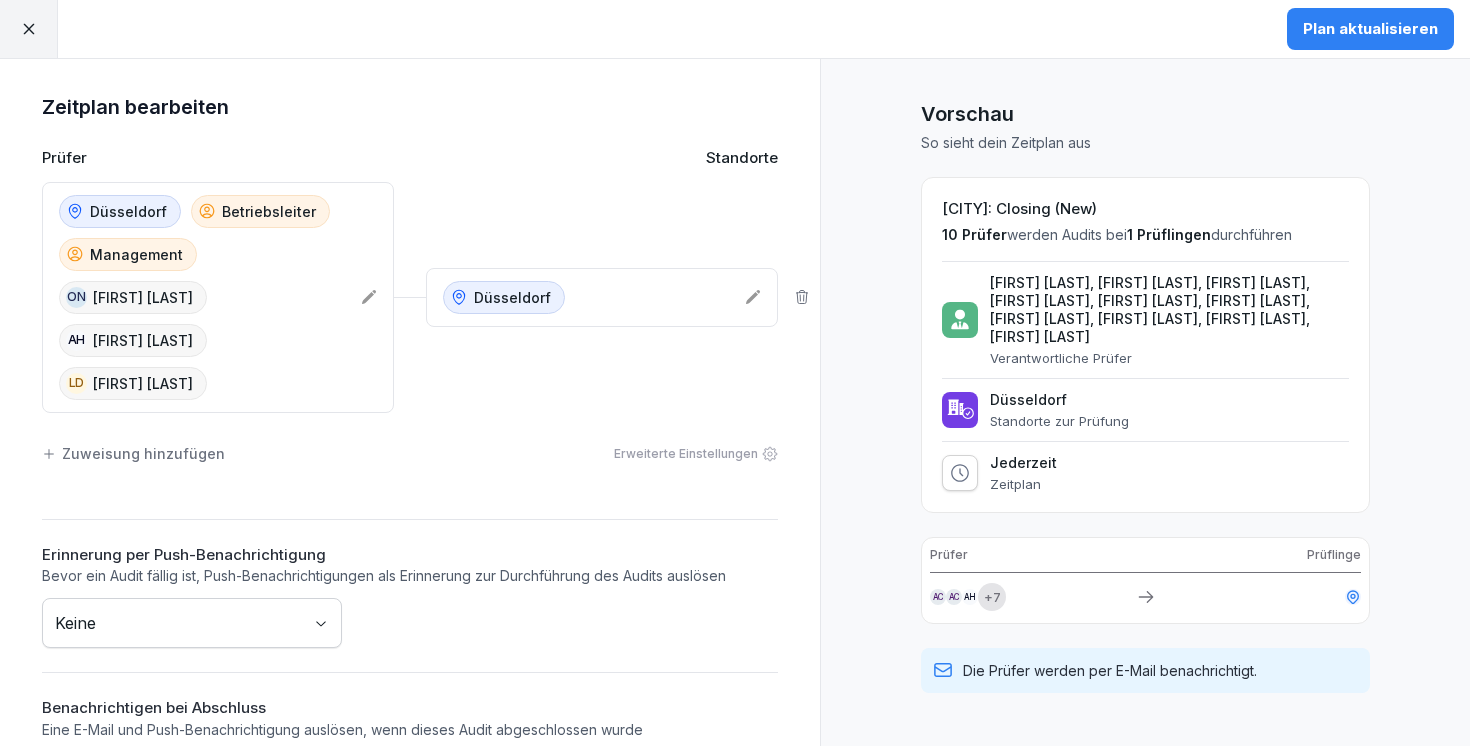 click on "Plan aktualisieren" at bounding box center (1370, 29) 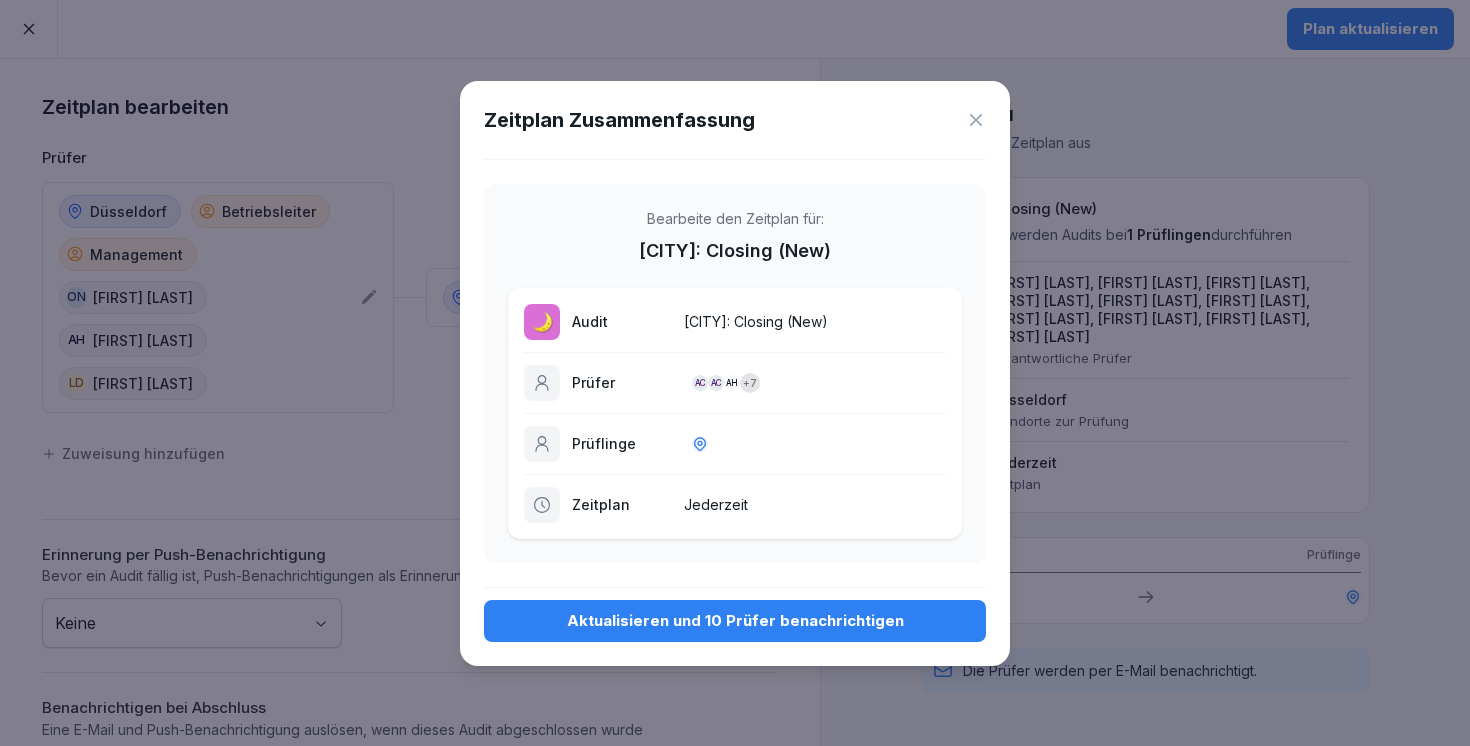 click on "Aktualisieren und 10 Prüfer benachrichtigen" at bounding box center (735, 621) 